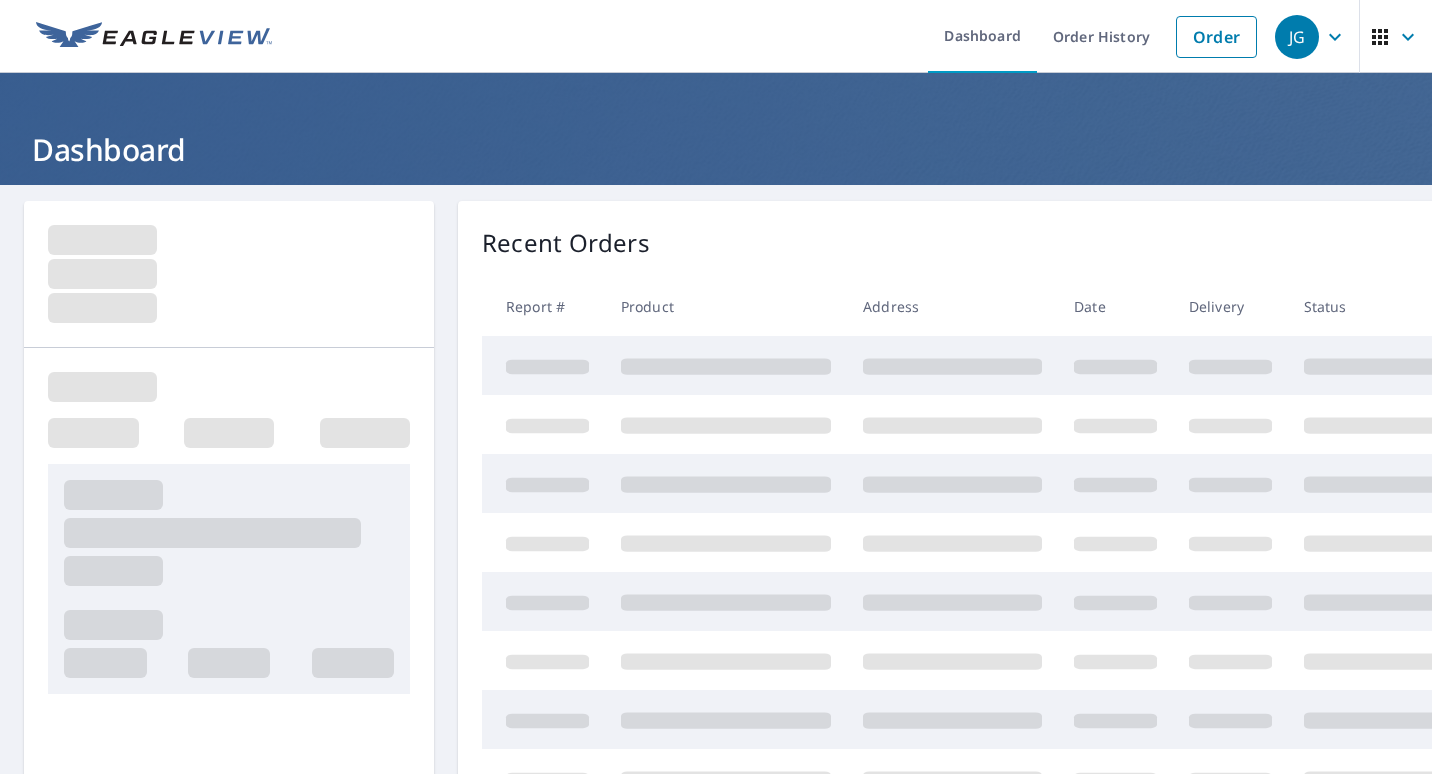 scroll, scrollTop: 0, scrollLeft: 0, axis: both 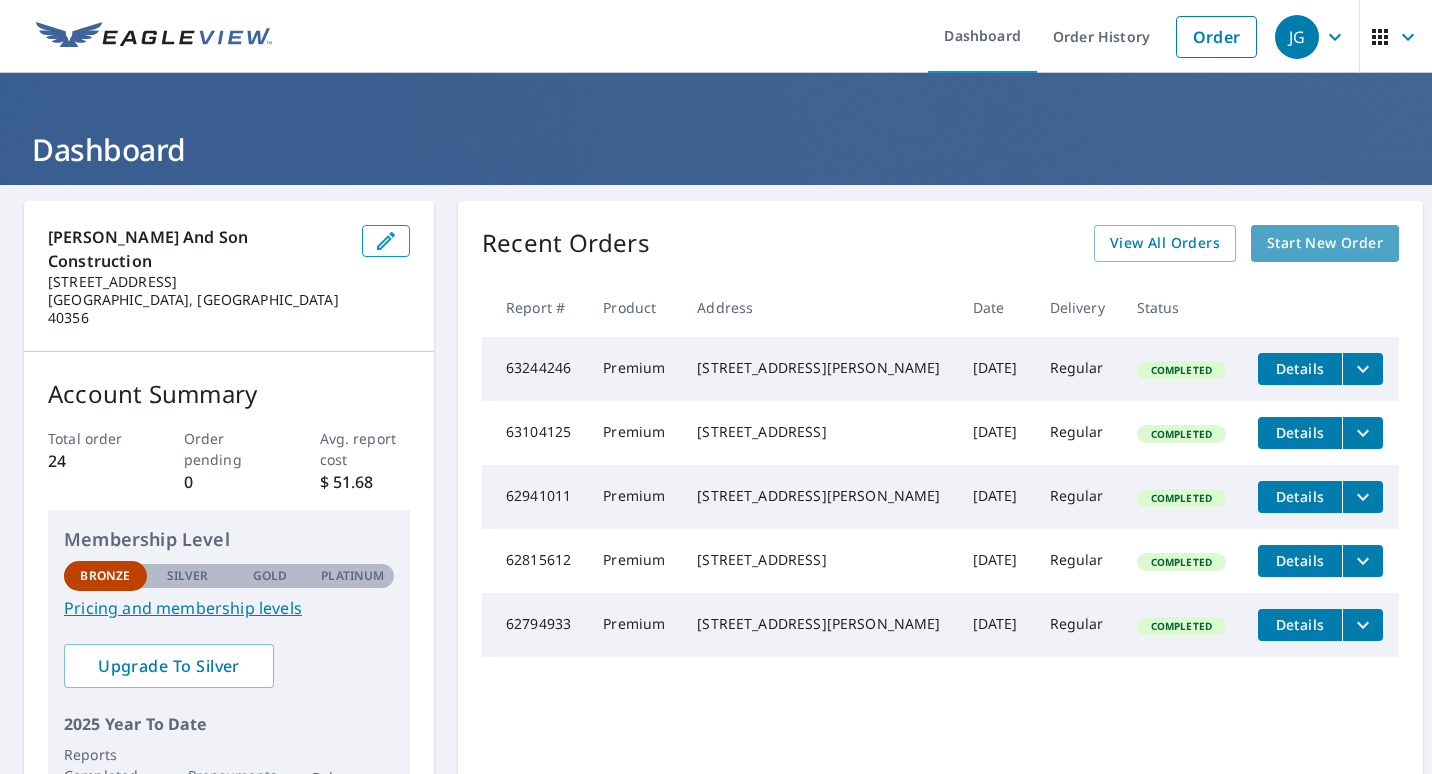 click on "Start New Order" at bounding box center (1325, 243) 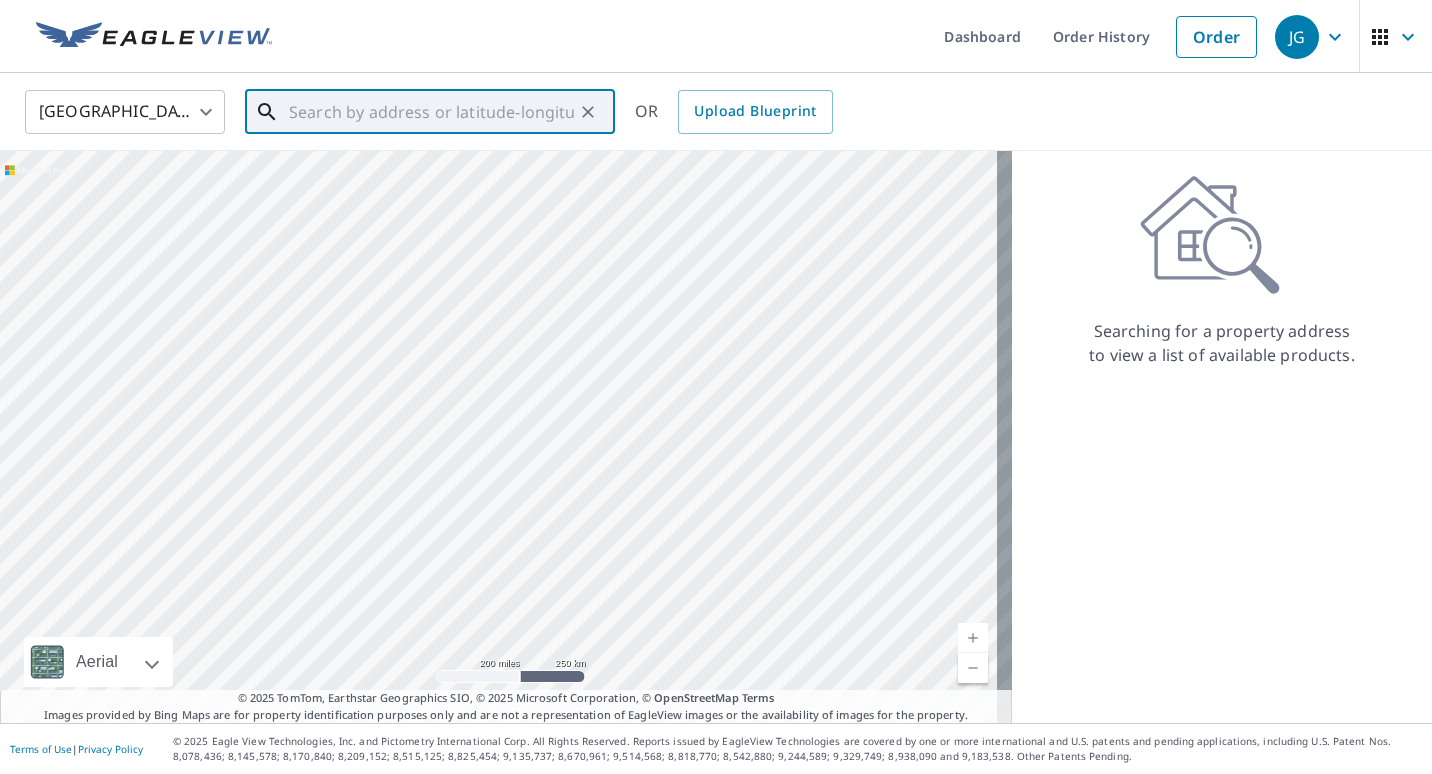 click at bounding box center (431, 112) 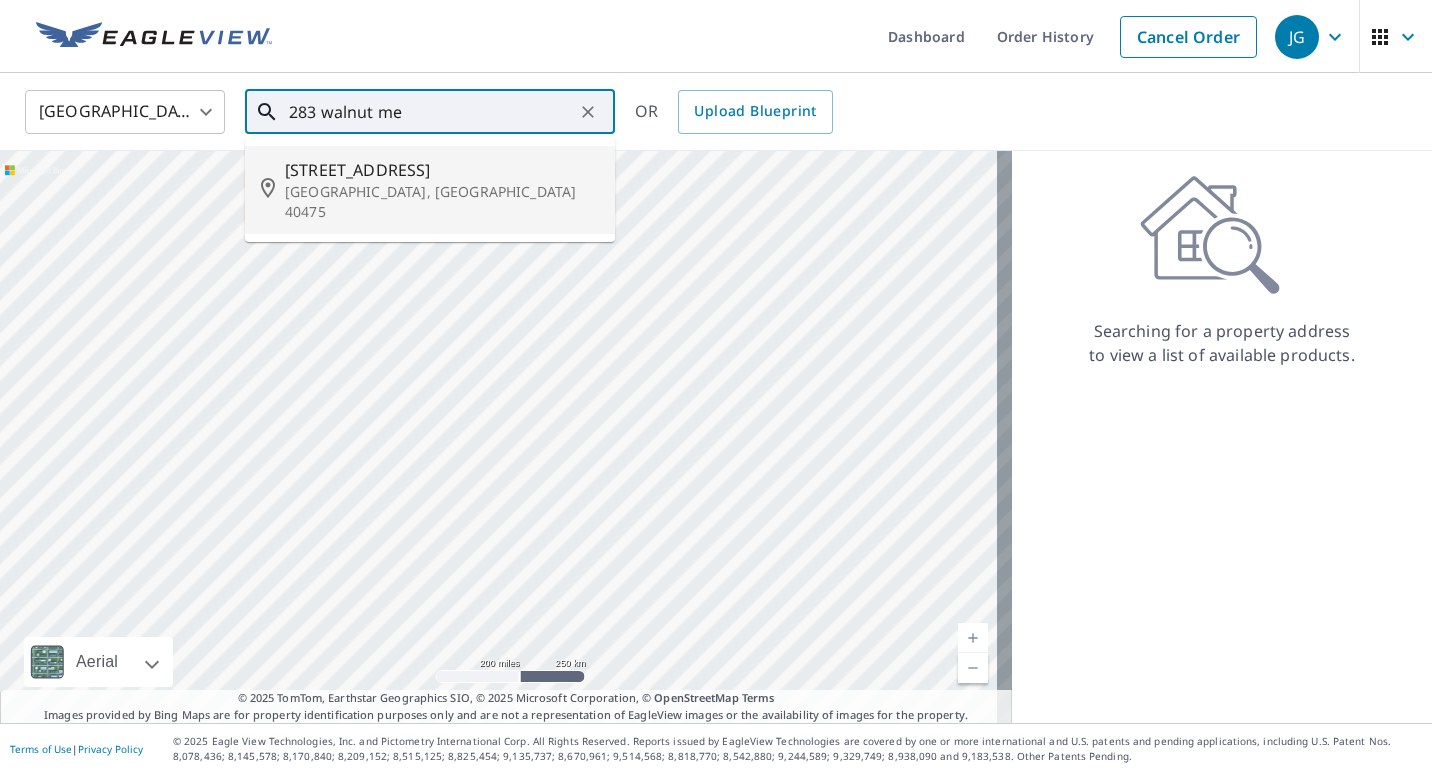 click on "[STREET_ADDRESS]" at bounding box center (442, 170) 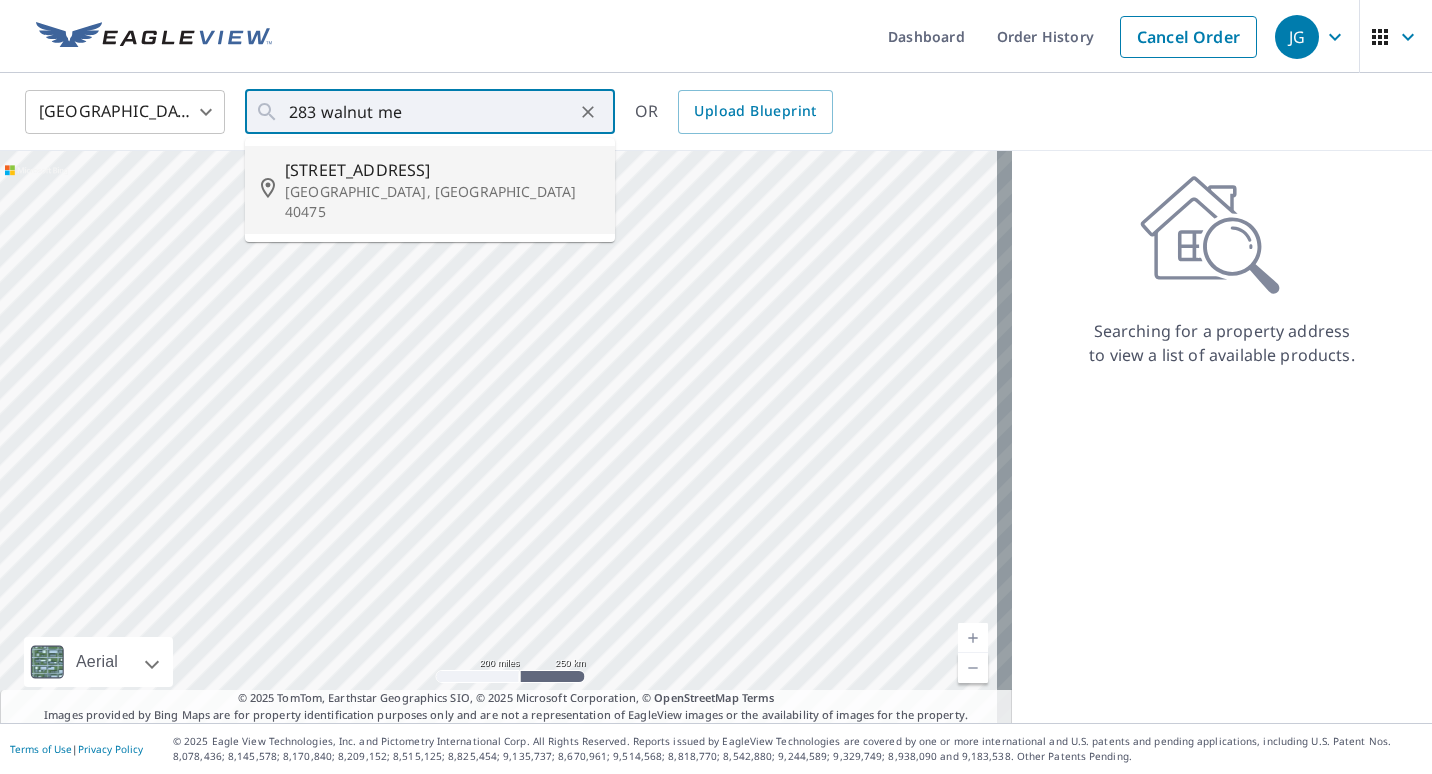 type on "[STREET_ADDRESS]" 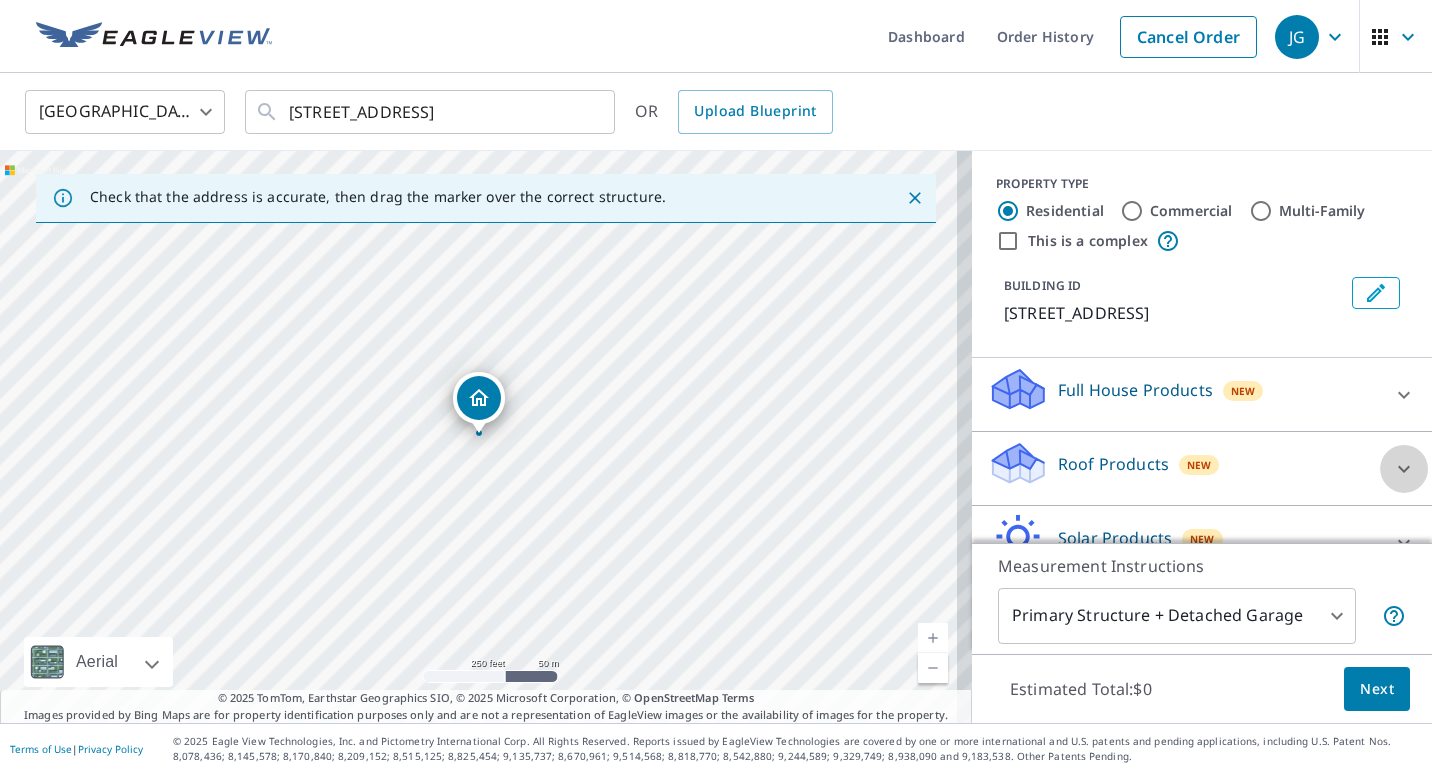 click 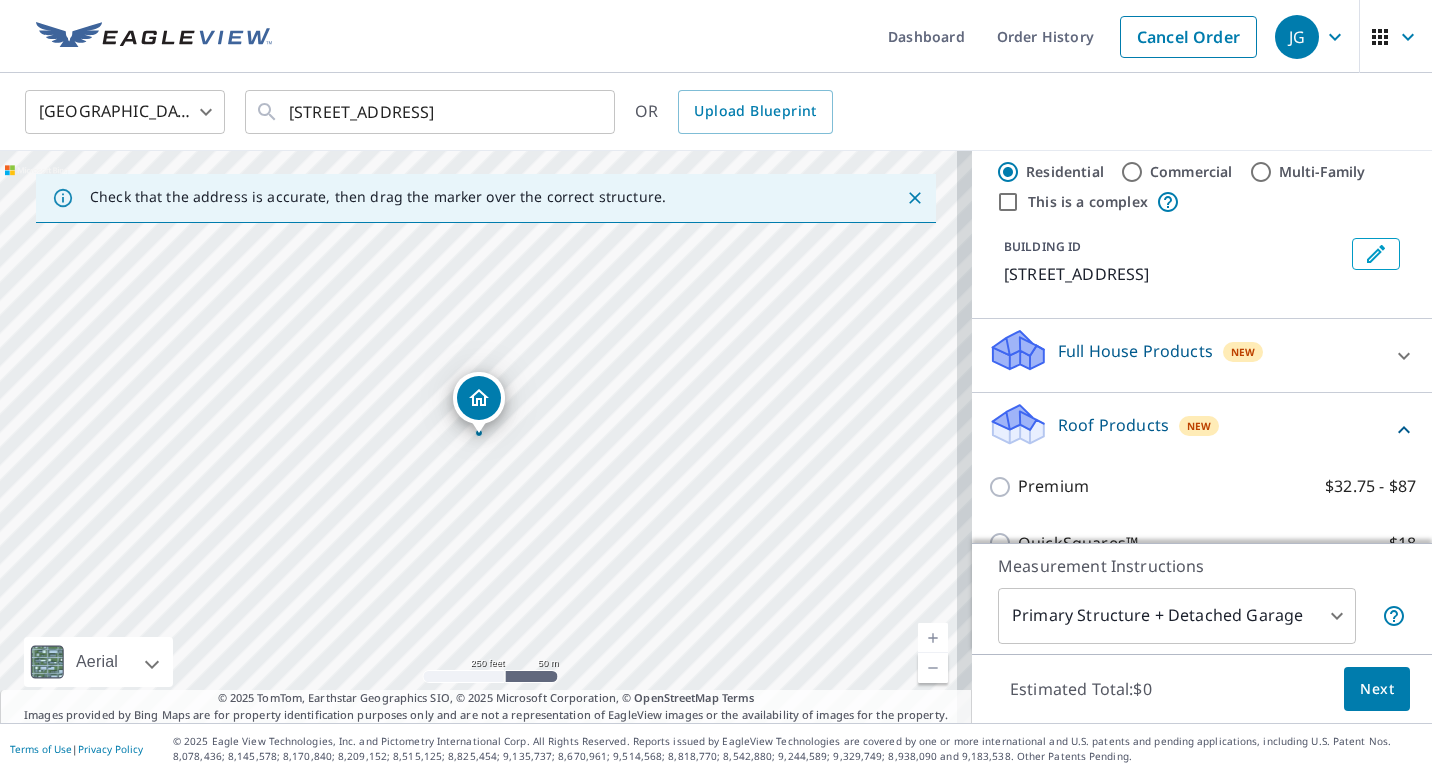 scroll, scrollTop: 40, scrollLeft: 0, axis: vertical 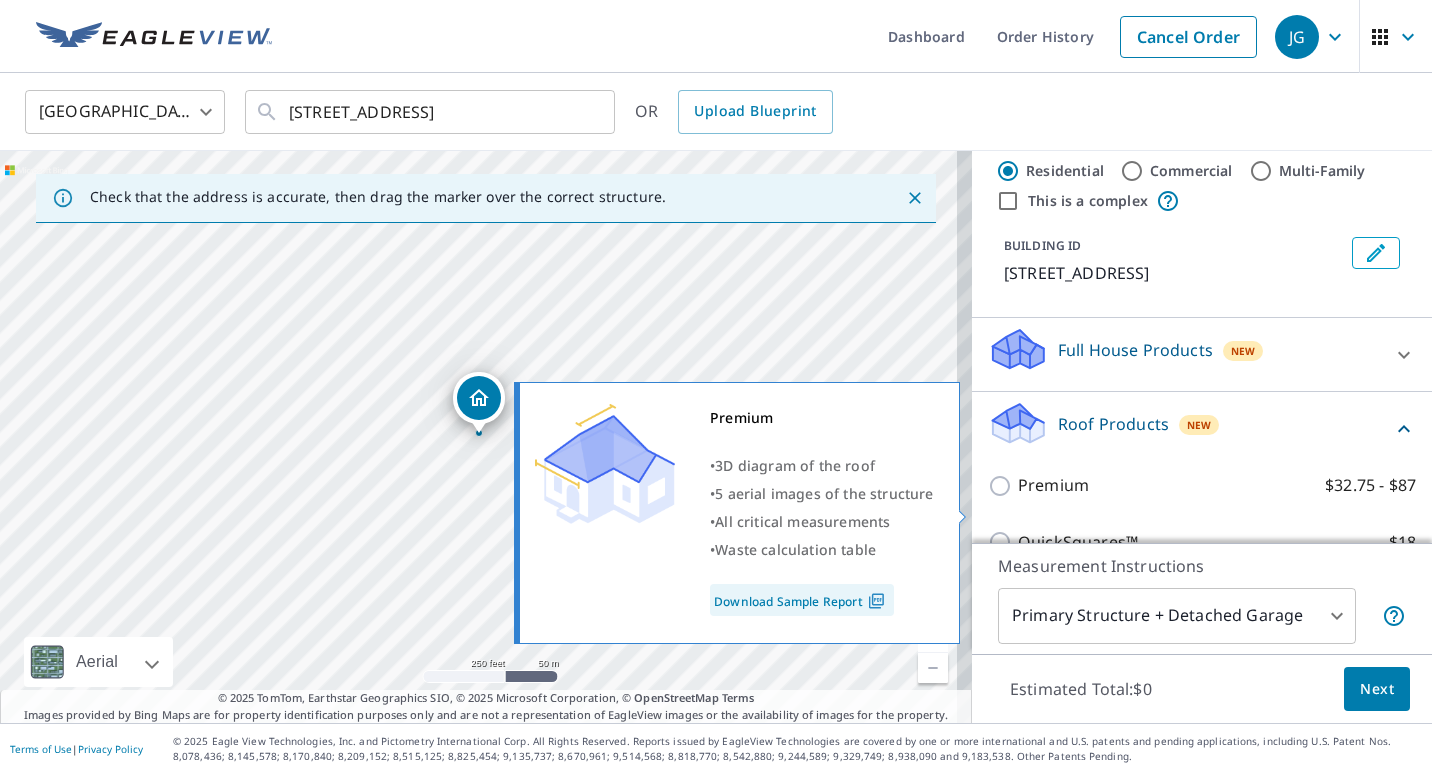 click on "Premium $32.75 - $87" at bounding box center (1003, 486) 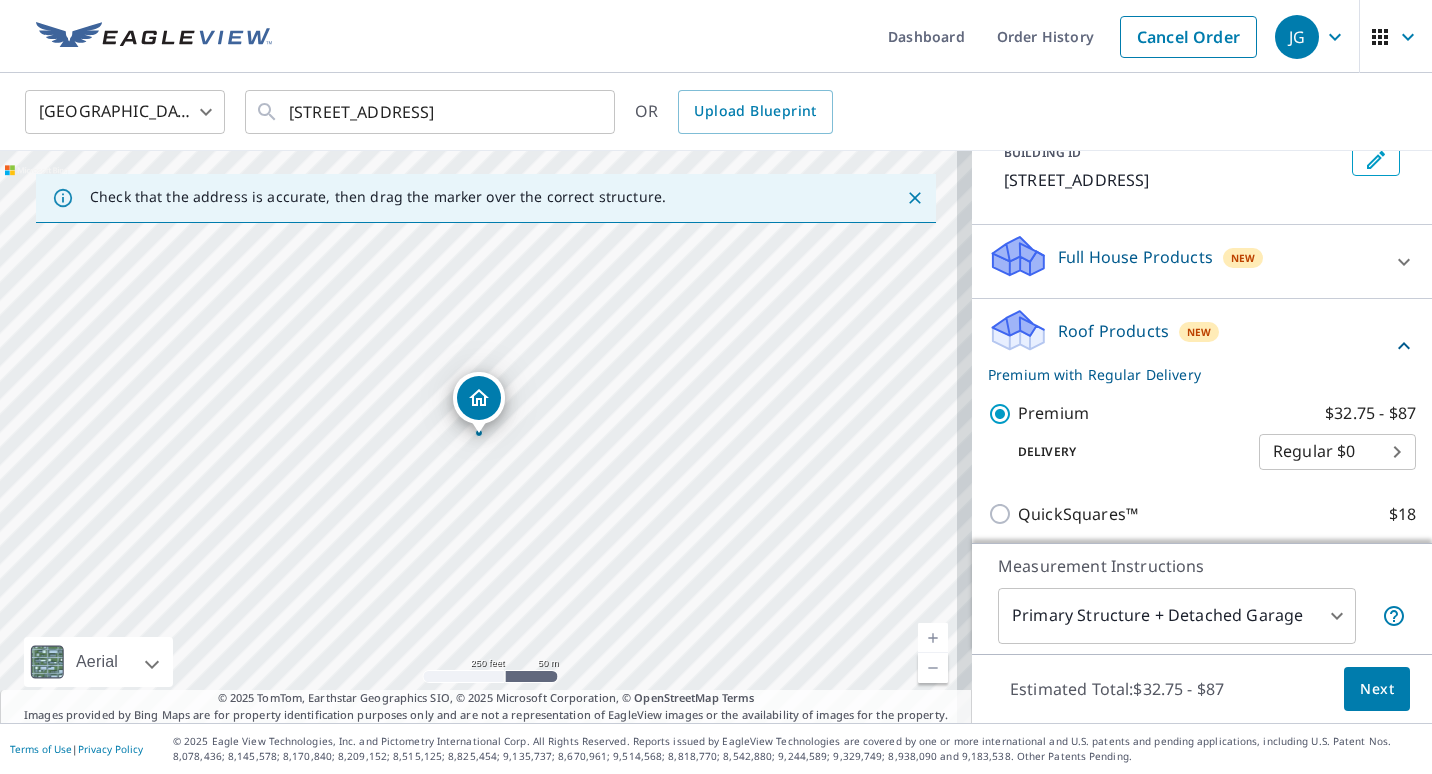 scroll, scrollTop: 206, scrollLeft: 0, axis: vertical 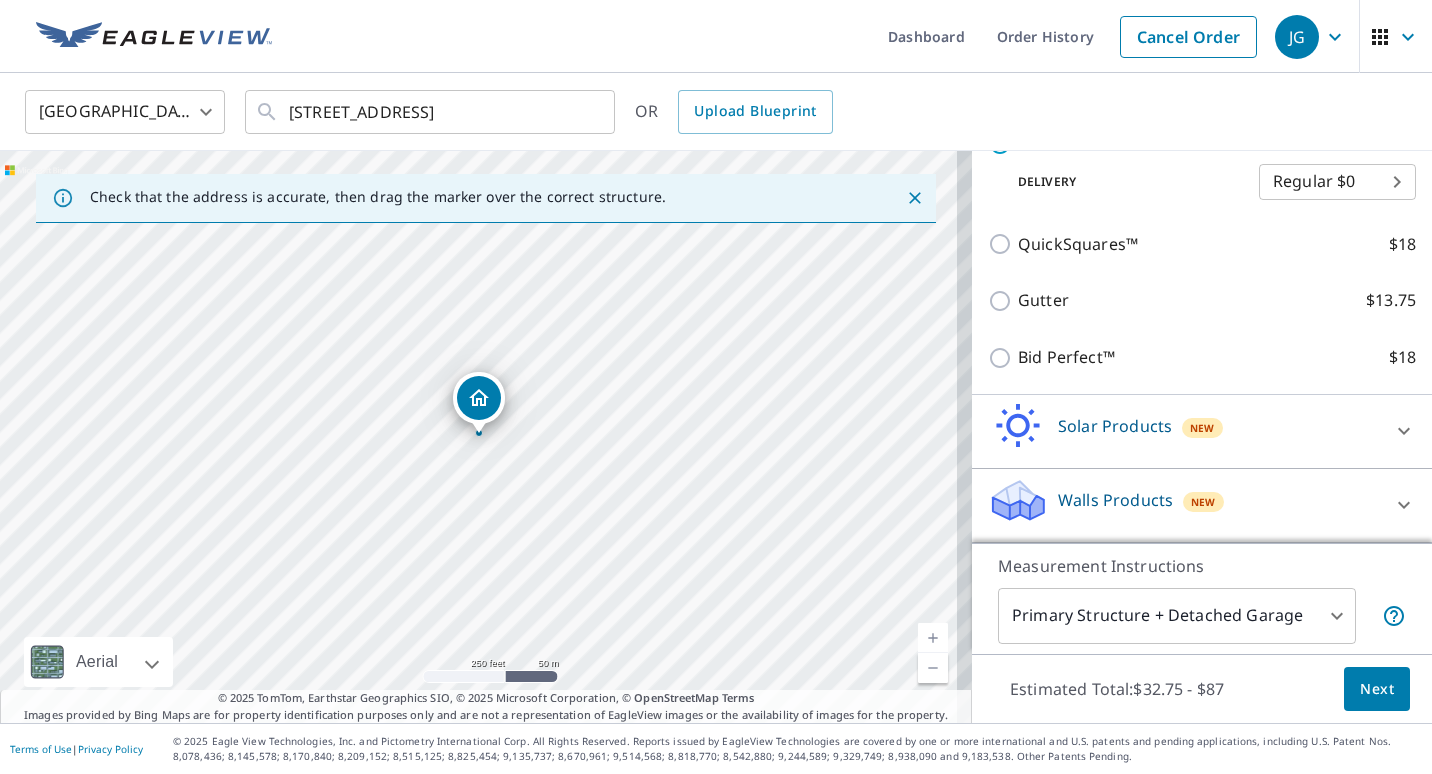 click on "Walls Products" at bounding box center [1115, 500] 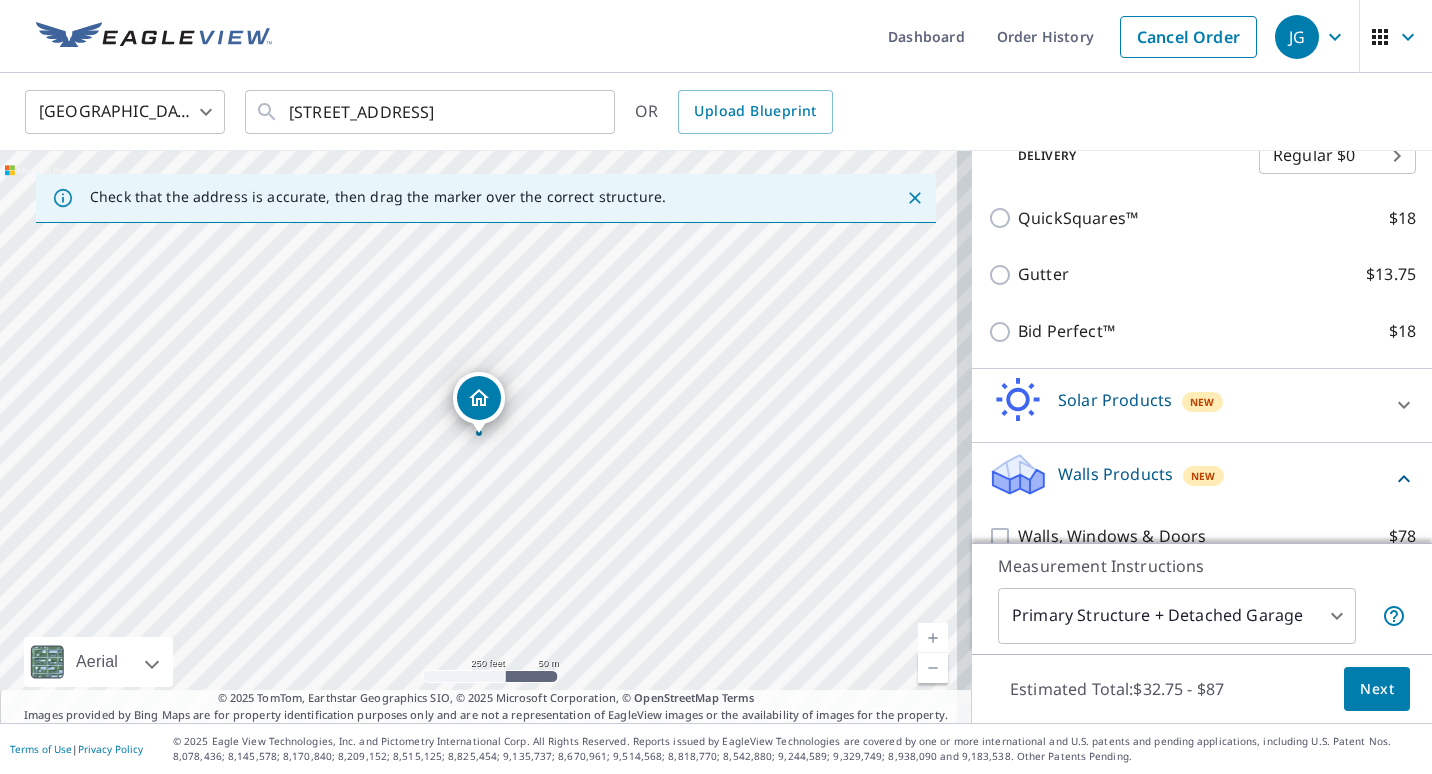 click on "Walls Products" at bounding box center [1115, 474] 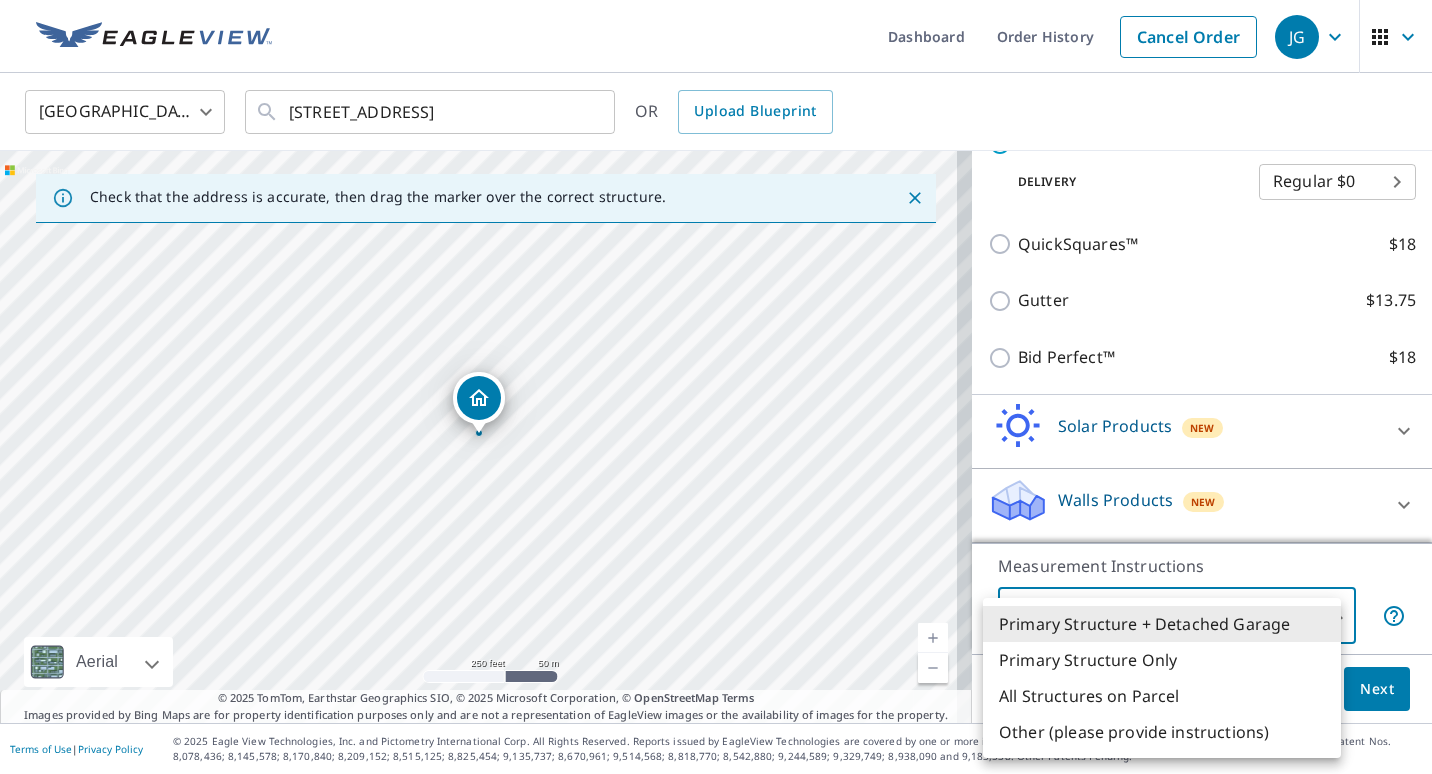 click on "JG JG
Dashboard Order History Cancel Order JG [GEOGRAPHIC_DATA] [GEOGRAPHIC_DATA] ​ [STREET_ADDRESS] ​ OR Upload Blueprint Check that the address is accurate, then drag the marker over the correct structure. [STREET_ADDRESS] Aerial Road A standard road map Aerial A detailed look from above Labels Labels 250 feet 50 m © 2025 TomTom, © Vexcel Imaging, © 2025 Microsoft Corporation,  © OpenStreetMap Terms © 2025 TomTom, Earthstar Geographics SIO, © 2025 Microsoft Corporation, ©   OpenStreetMap   Terms Images provided by Bing Maps are for property identification purposes only and are not a representation of EagleView images or the availability of images for the property. PROPERTY TYPE Residential Commercial Multi-Family This is a complex BUILDING ID [STREET_ADDRESS] Full House Products New Full House™ $105 Roof Products New Premium with Regular Delivery Premium $32.75 - $87 Delivery Regular $0 8 ​ QuickSquares™ $18 Gutter $13.75 $18 New $79" at bounding box center [716, 387] 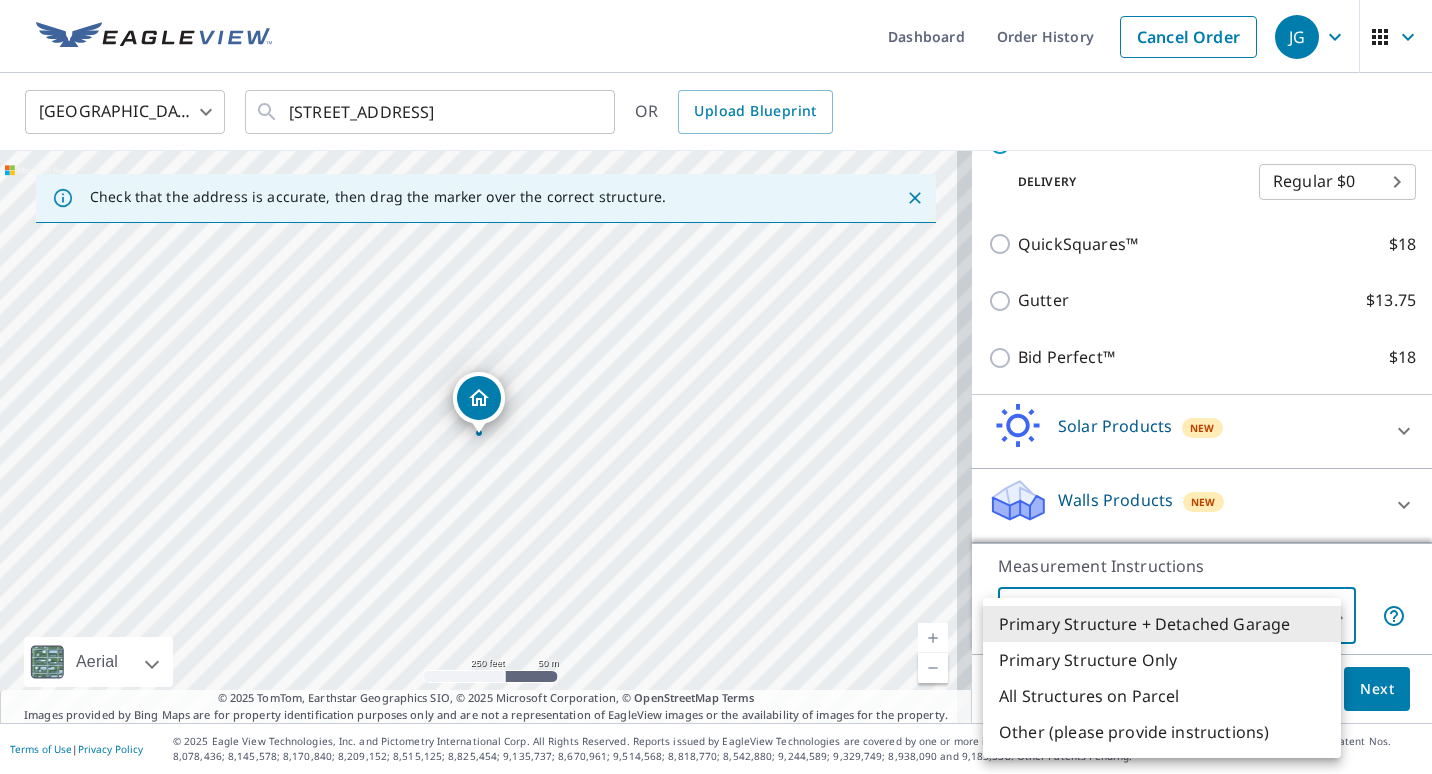 drag, startPoint x: 1321, startPoint y: 608, endPoint x: 1393, endPoint y: 486, distance: 141.66158 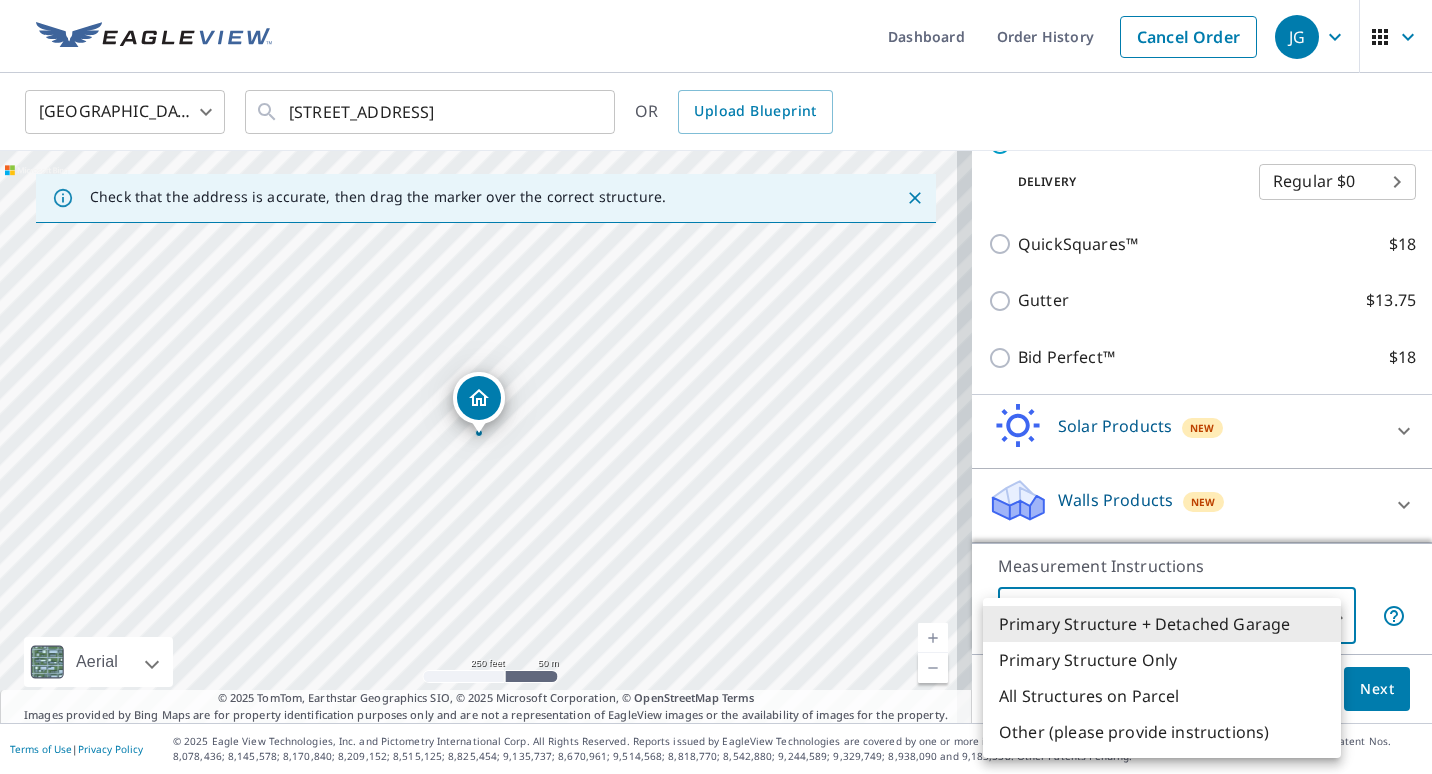 click at bounding box center [716, 387] 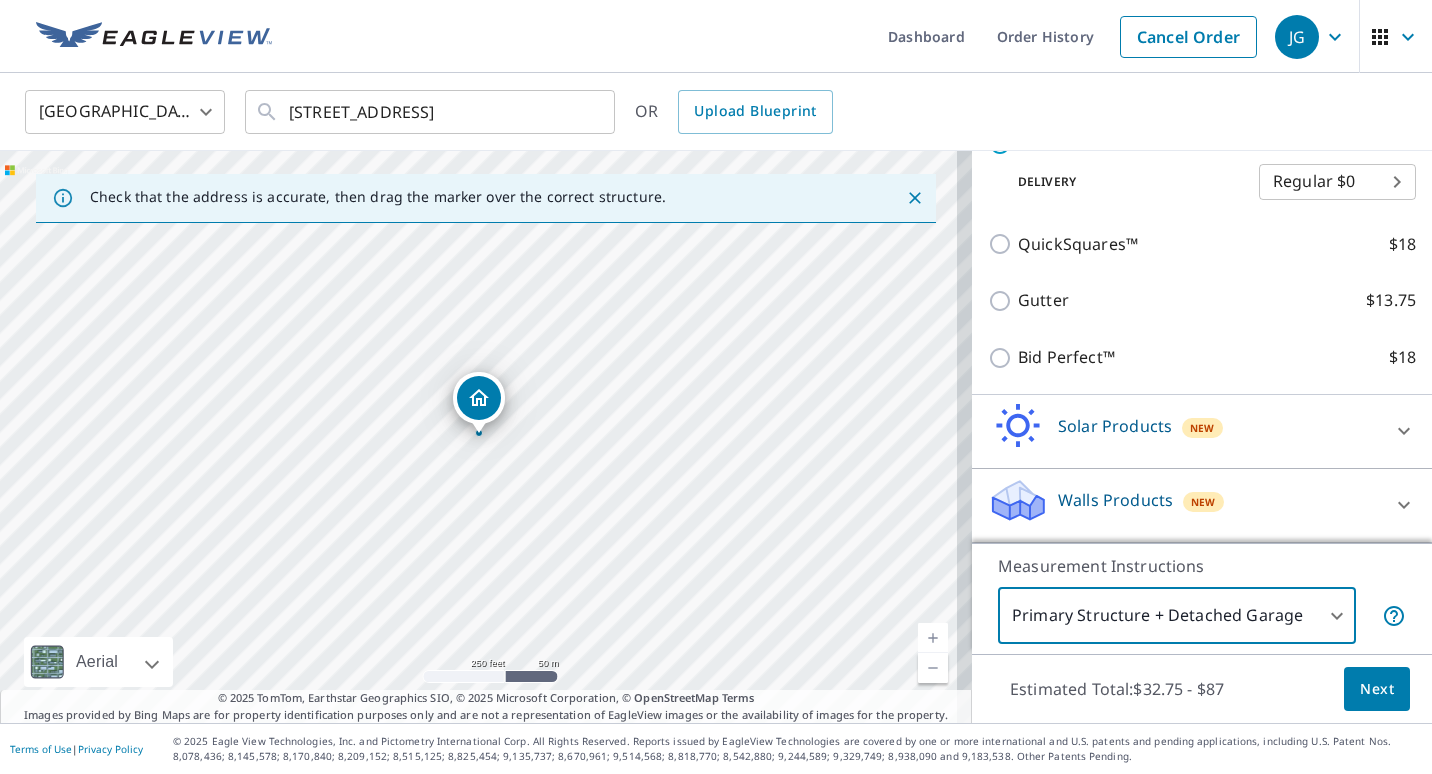 click on "JG JG
Dashboard Order History Cancel Order JG [GEOGRAPHIC_DATA] [GEOGRAPHIC_DATA] ​ [STREET_ADDRESS] ​ OR Upload Blueprint Check that the address is accurate, then drag the marker over the correct structure. [STREET_ADDRESS] Aerial Road A standard road map Aerial A detailed look from above Labels Labels 250 feet 50 m © 2025 TomTom, © Vexcel Imaging, © 2025 Microsoft Corporation,  © OpenStreetMap Terms © 2025 TomTom, Earthstar Geographics SIO, © 2025 Microsoft Corporation, ©   OpenStreetMap   Terms Images provided by Bing Maps are for property identification purposes only and are not a representation of EagleView images or the availability of images for the property. PROPERTY TYPE Residential Commercial Multi-Family This is a complex BUILDING ID [STREET_ADDRESS] Full House Products New Full House™ $105 Roof Products New Premium with Regular Delivery Premium $32.75 - $87 Delivery Regular $0 8 ​ QuickSquares™ $18 Gutter $13.75 $18 New $79" at bounding box center (716, 387) 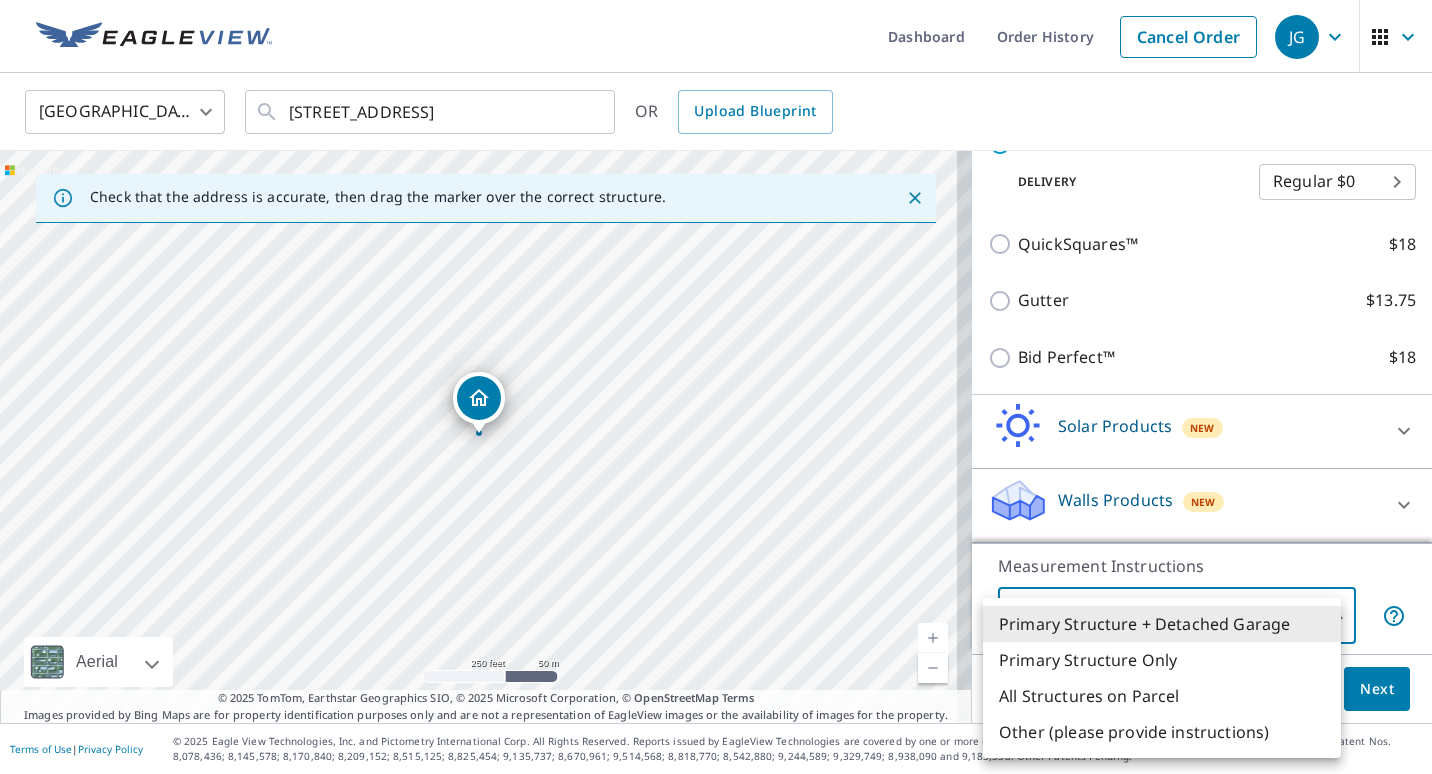 click at bounding box center (716, 387) 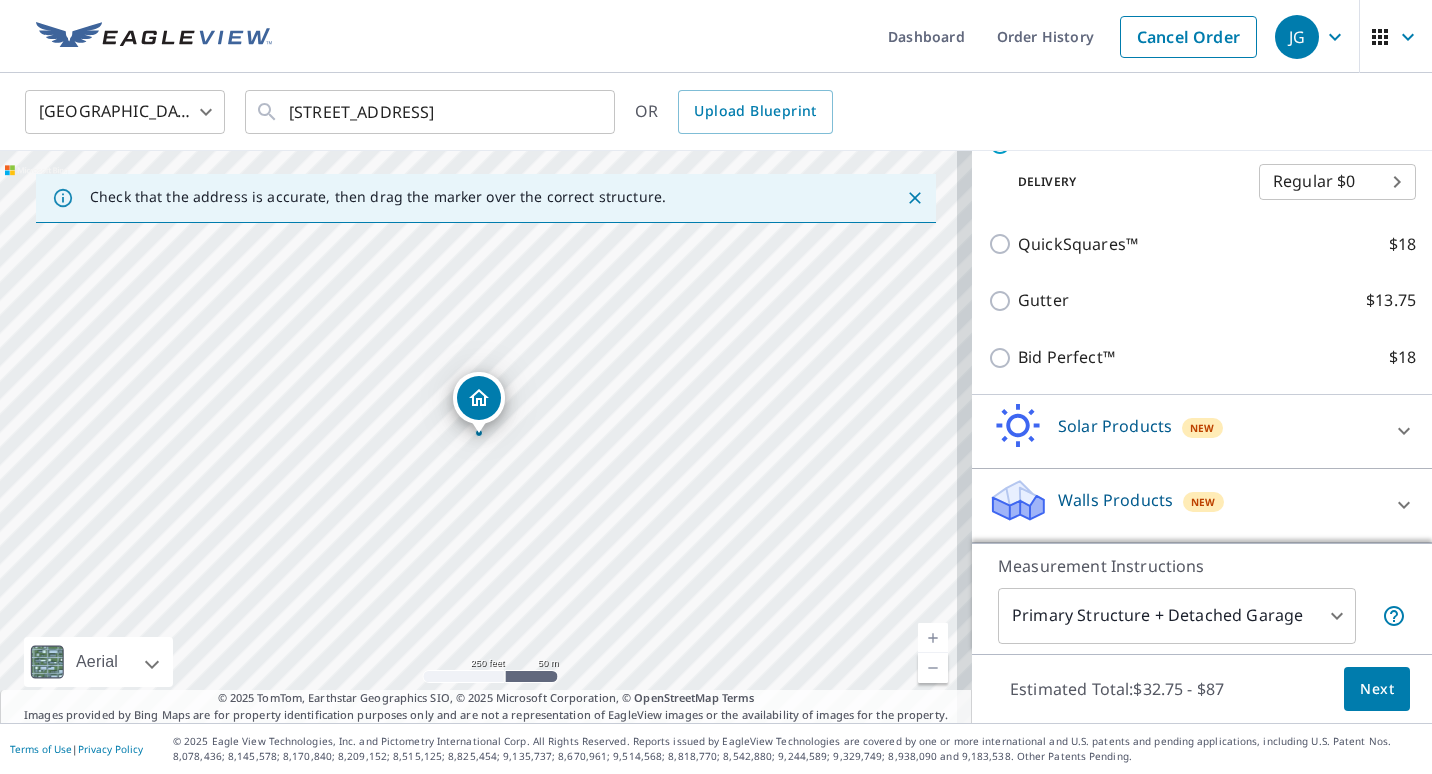 click on "Measurement Instructions Primary Structure + Detached Garage 1 ​" at bounding box center [1202, 598] 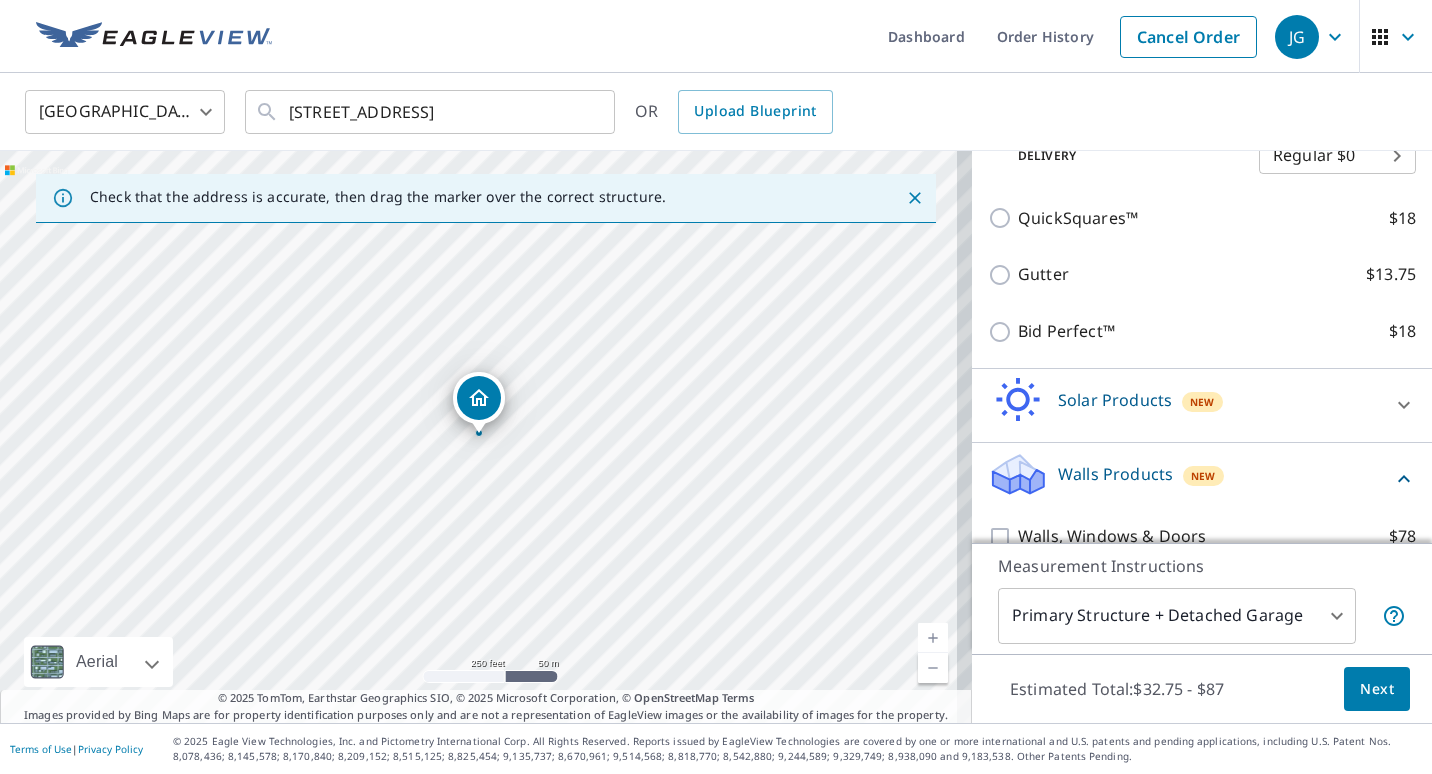 click on "Walls Products" at bounding box center [1115, 474] 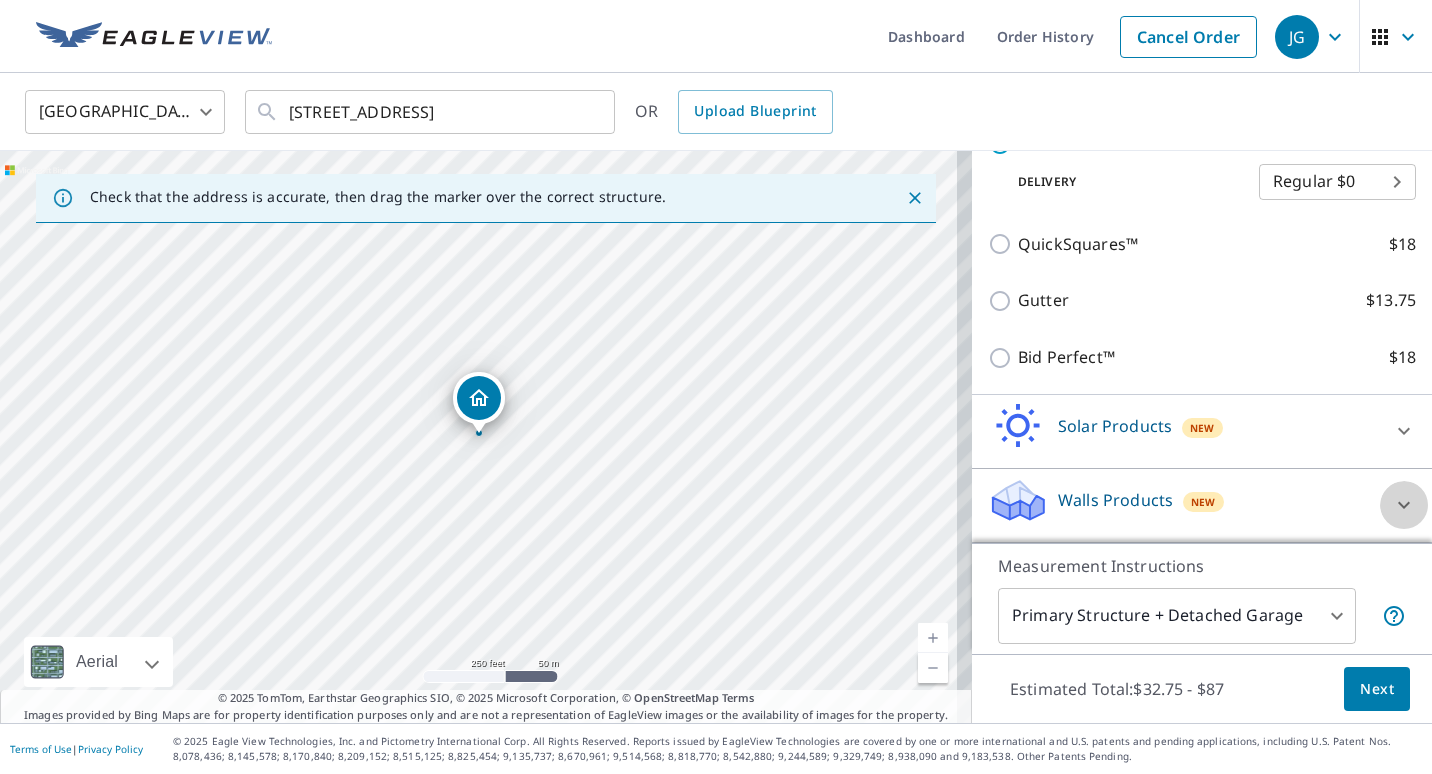 click 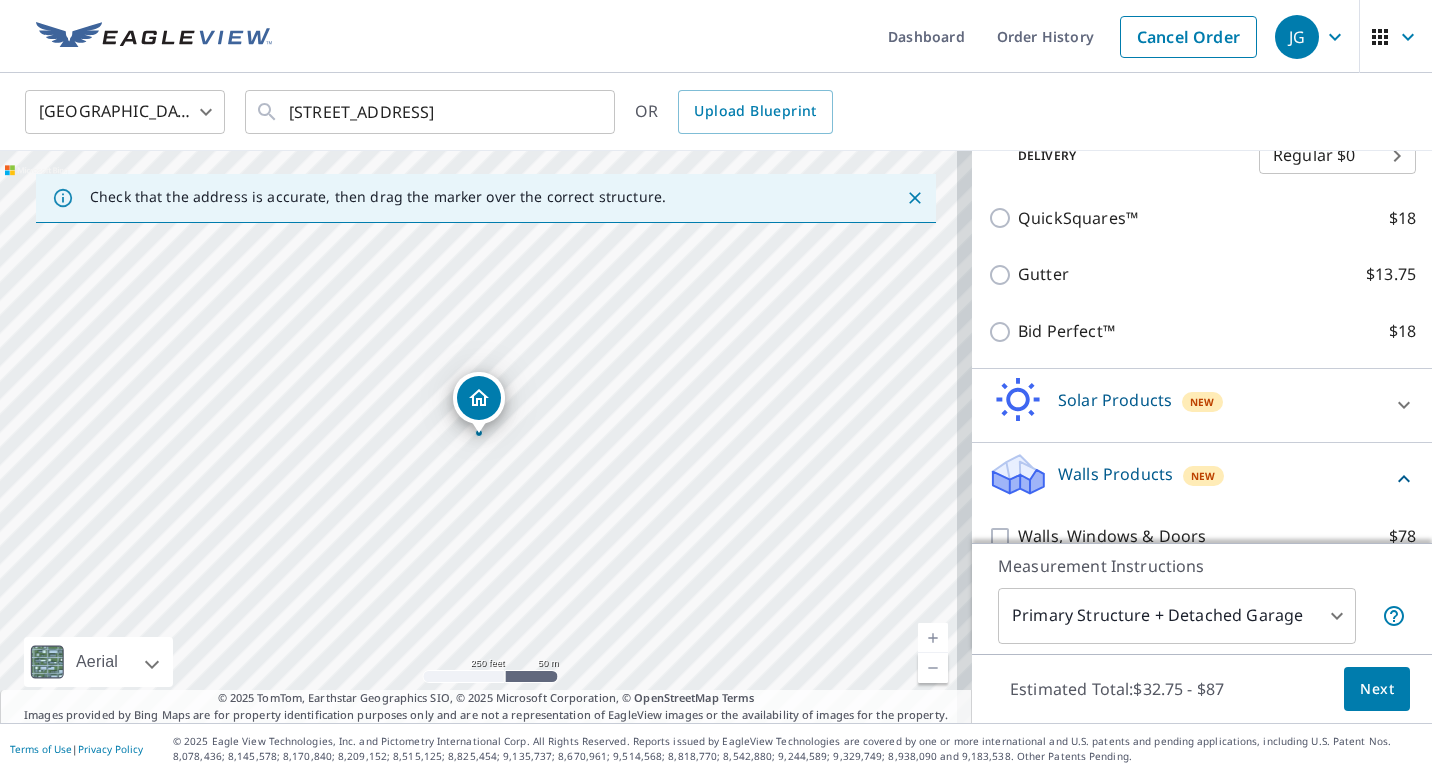 click 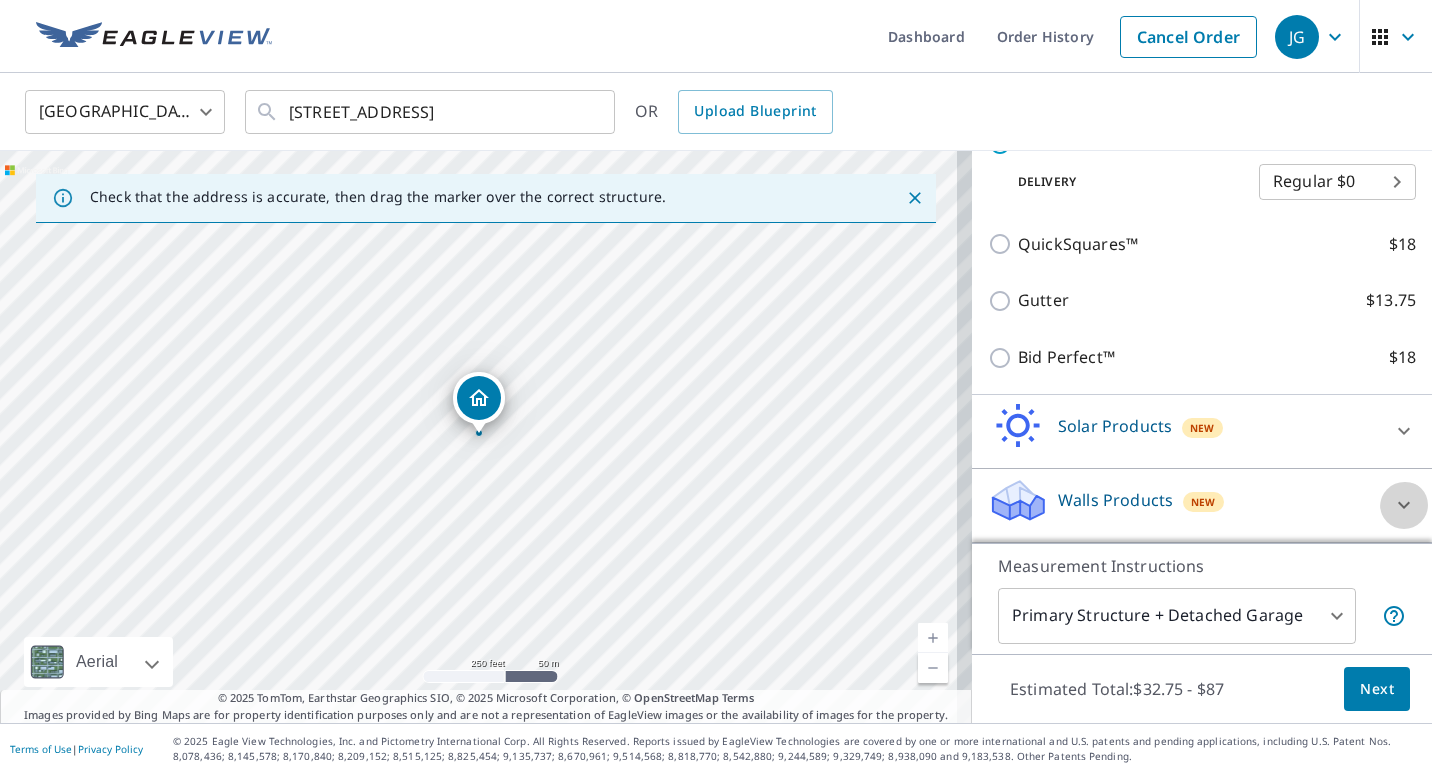 click 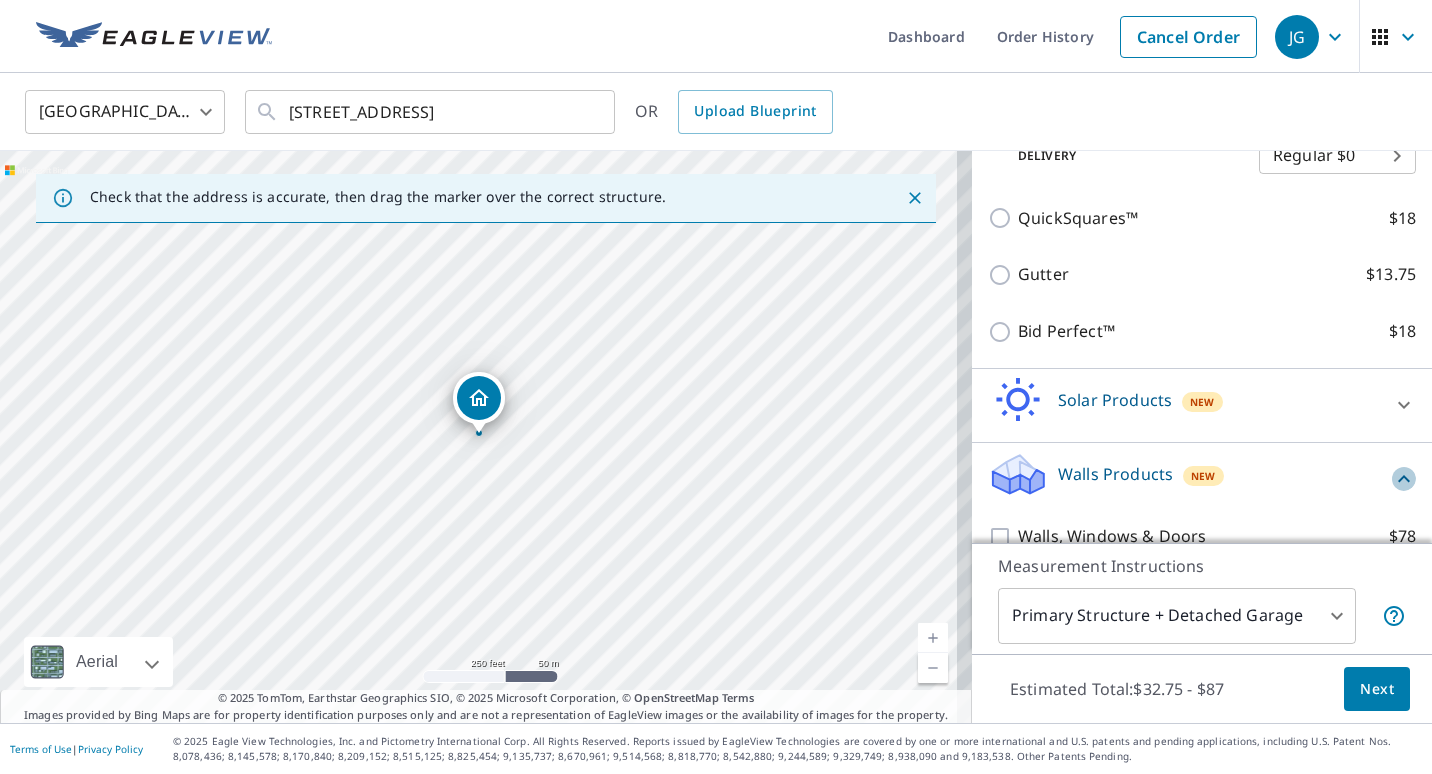 click 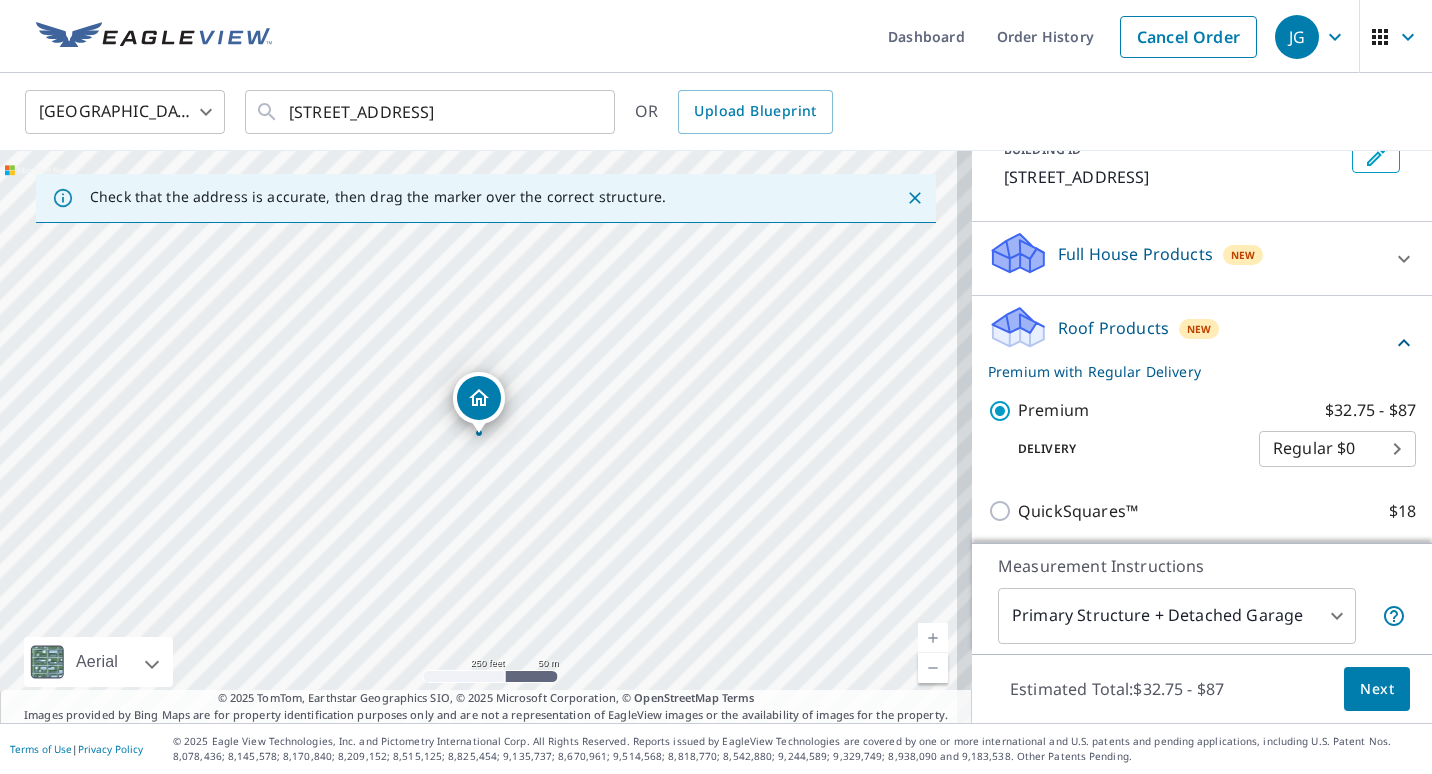 scroll, scrollTop: 0, scrollLeft: 0, axis: both 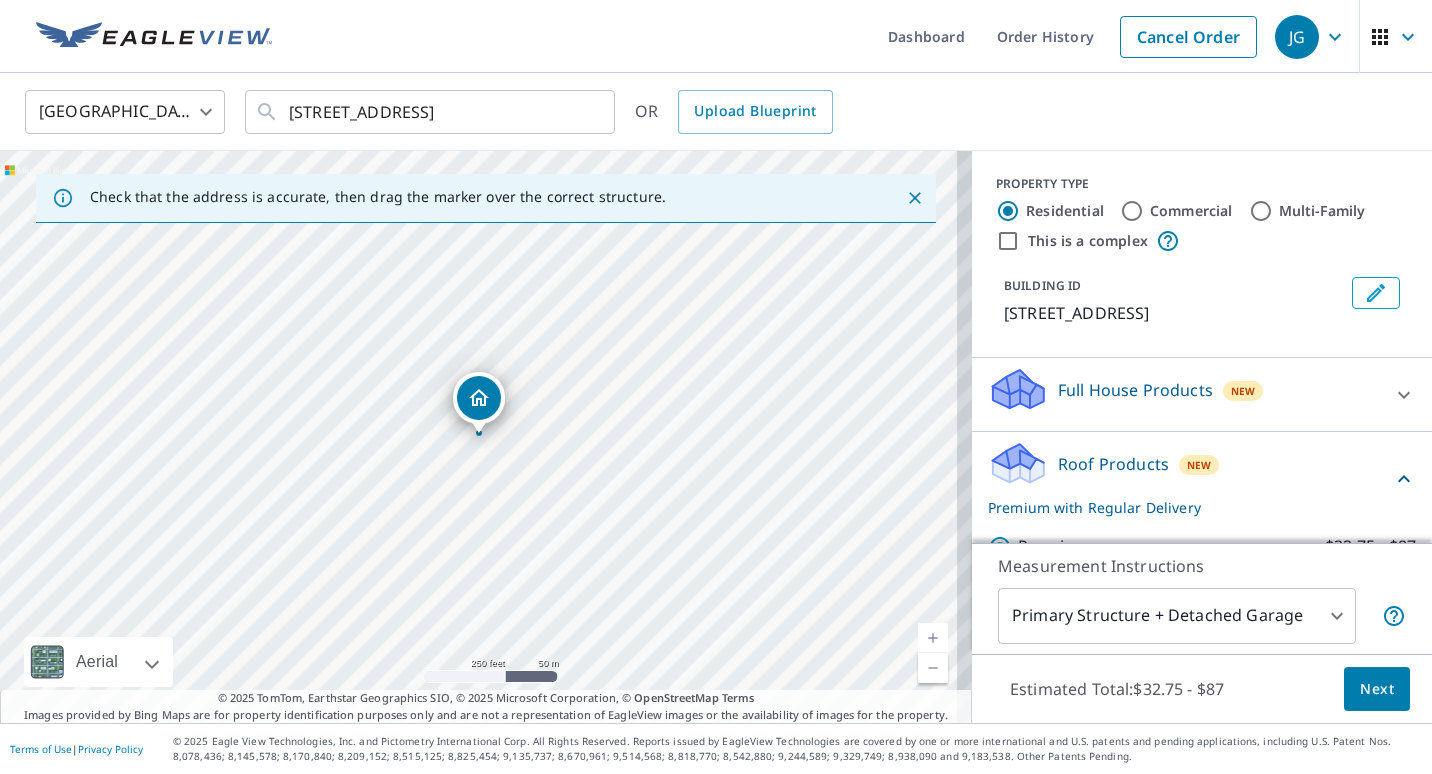 click on "Full House Products" at bounding box center [1135, 390] 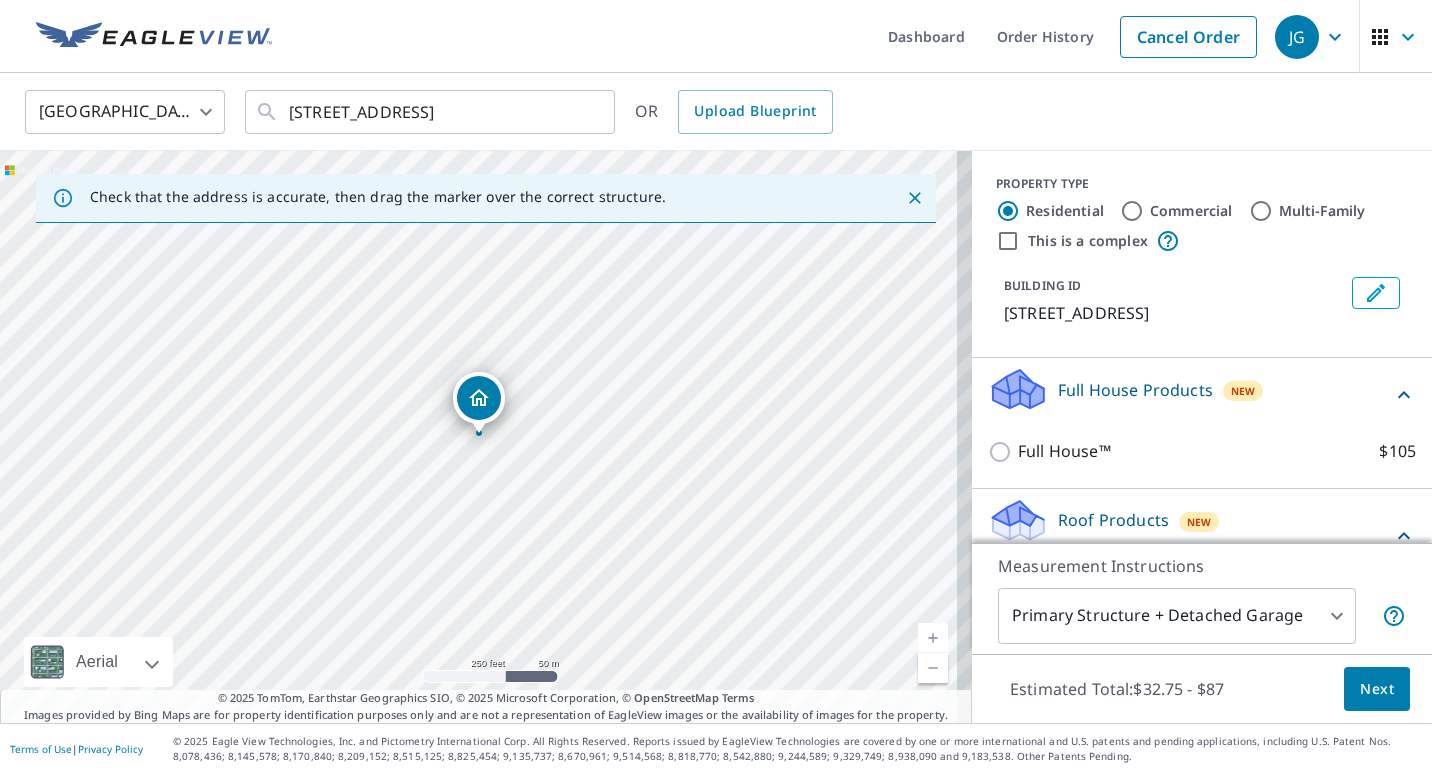 click on "BUILDING ID [STREET_ADDRESS]" at bounding box center [1202, 301] 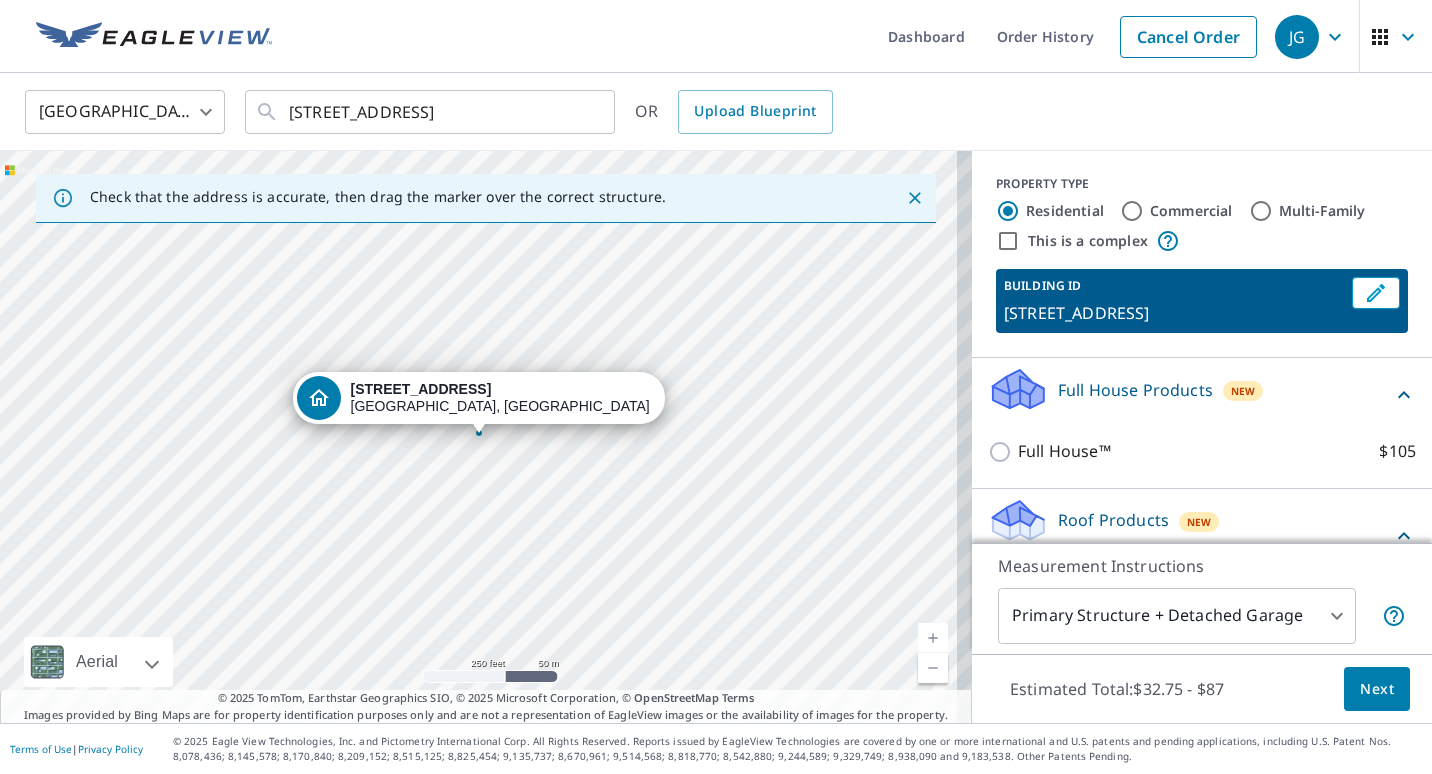 click on "BUILDING ID [STREET_ADDRESS]" at bounding box center [1202, 301] 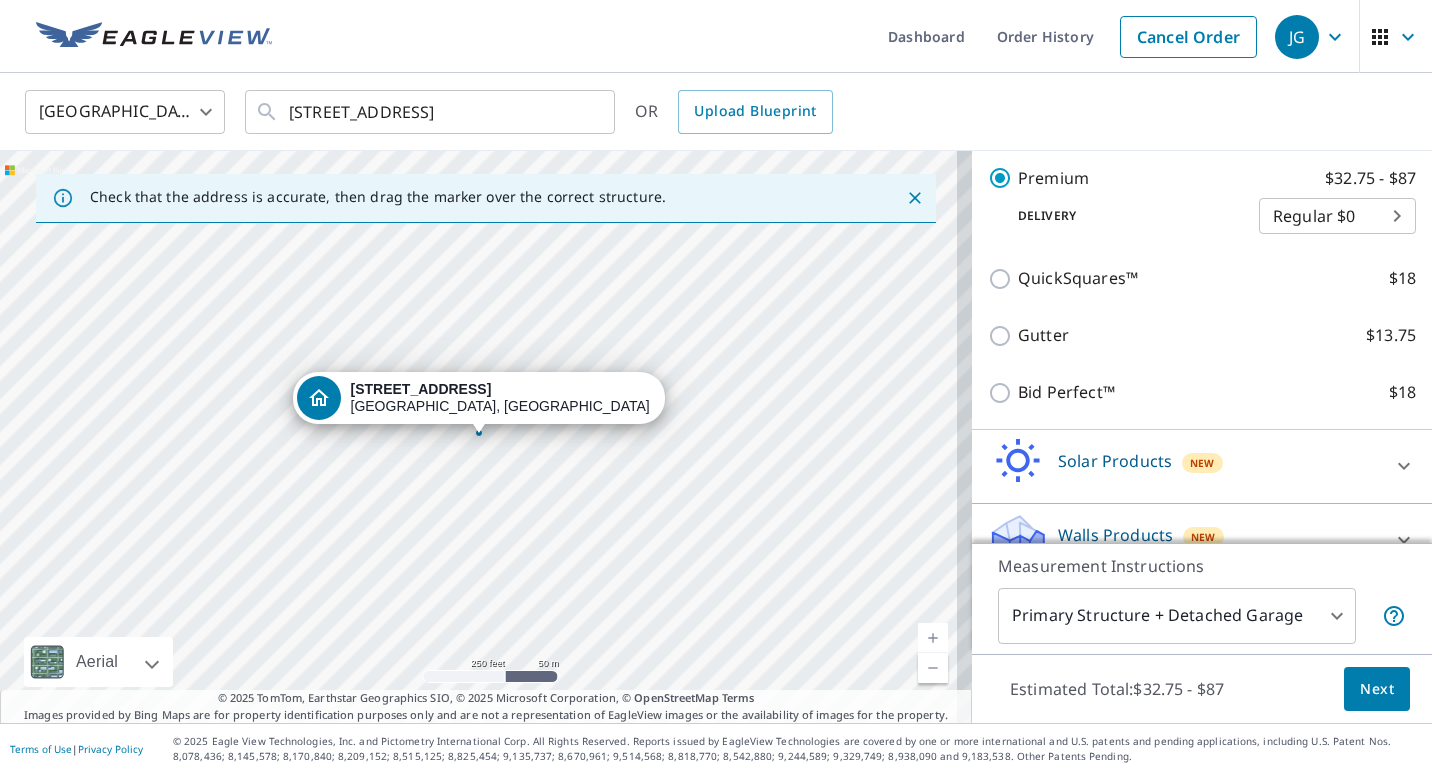 scroll, scrollTop: 486, scrollLeft: 0, axis: vertical 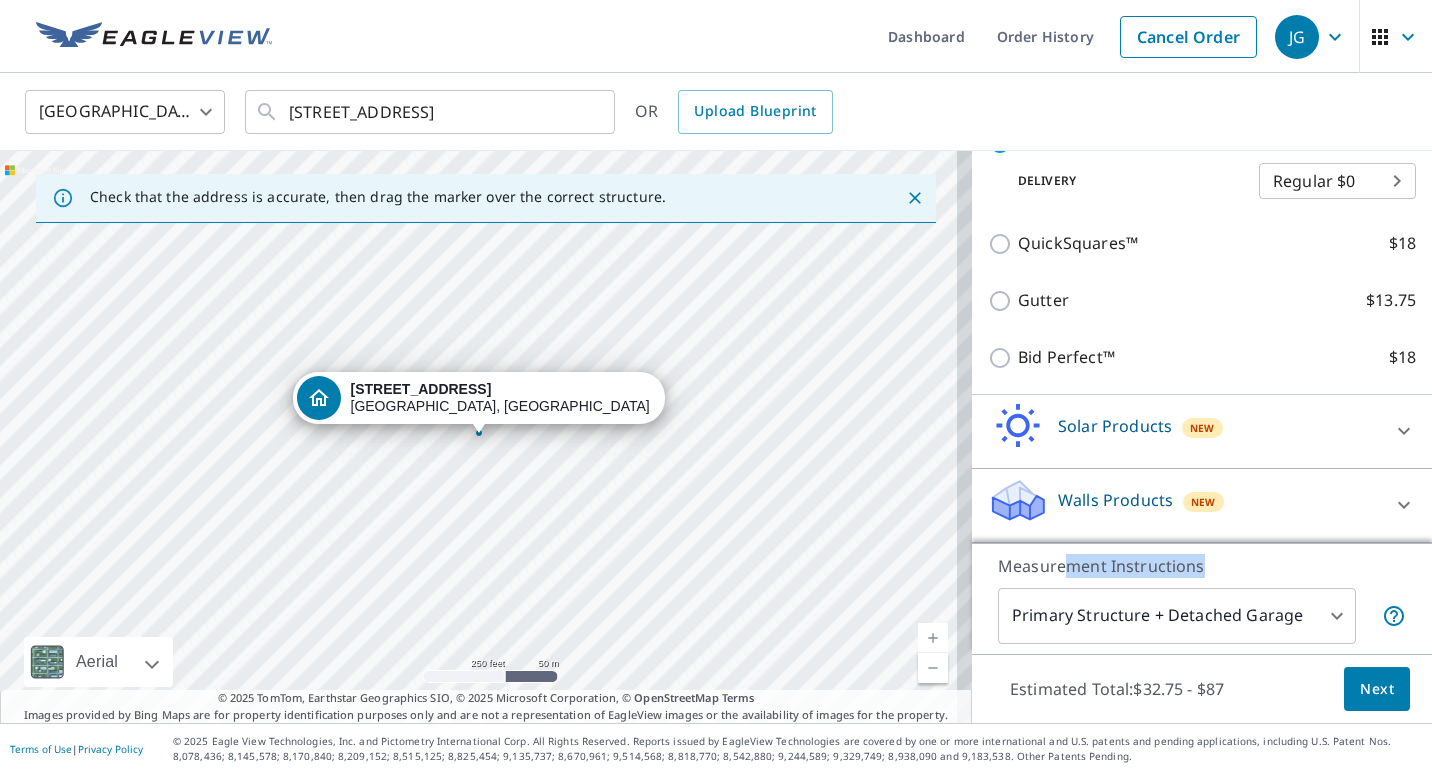 drag, startPoint x: 1124, startPoint y: 564, endPoint x: 1022, endPoint y: 552, distance: 102.70345 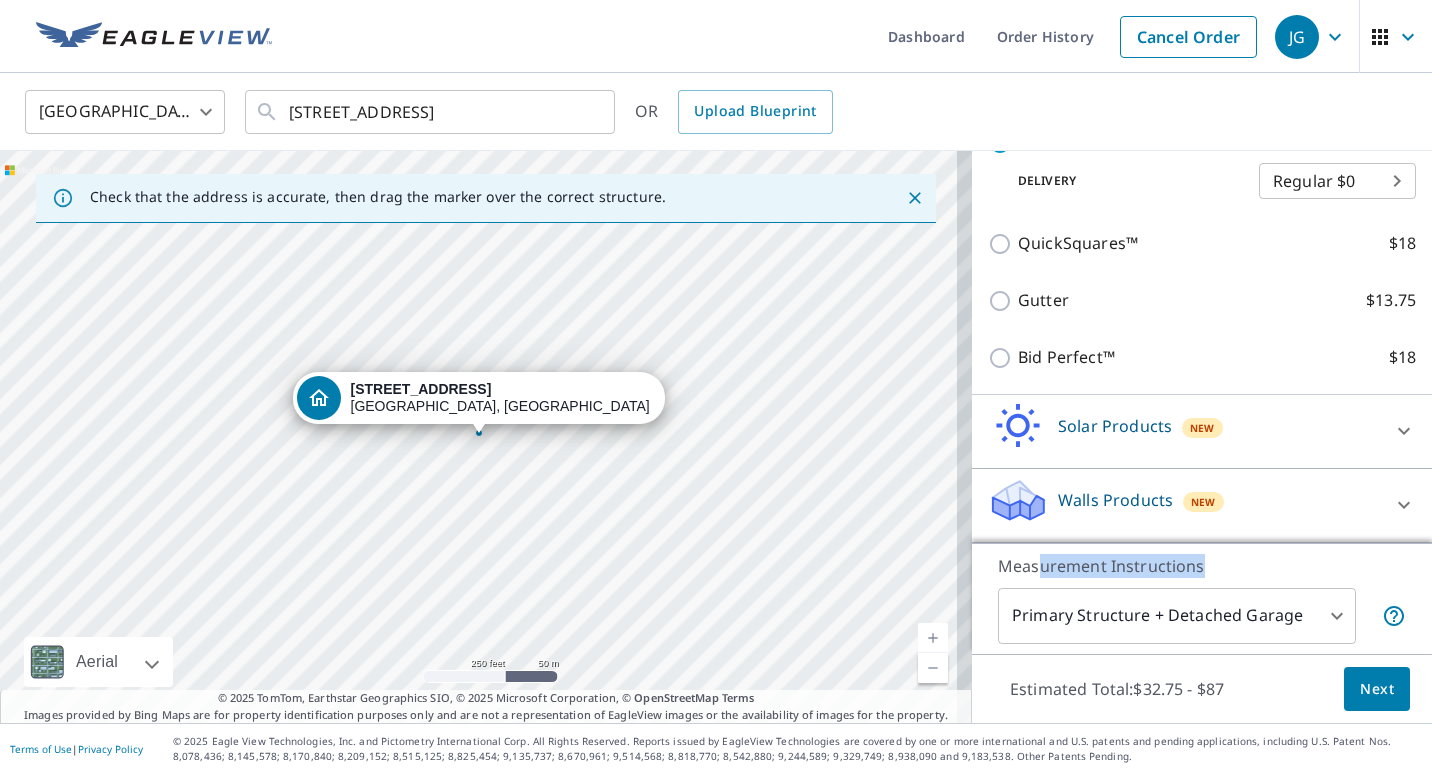 drag, startPoint x: 1022, startPoint y: 552, endPoint x: 1379, endPoint y: 497, distance: 361.21185 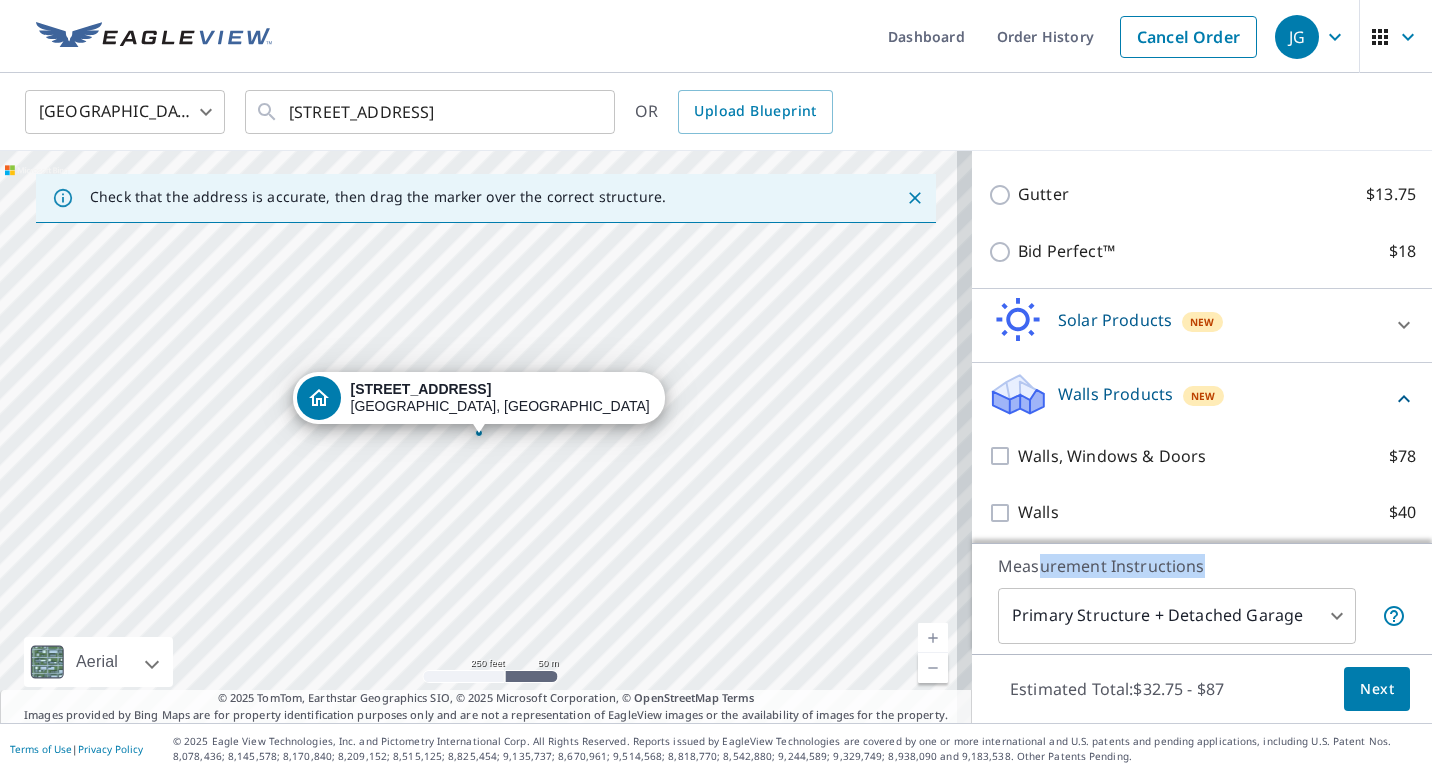 scroll, scrollTop: 601, scrollLeft: 0, axis: vertical 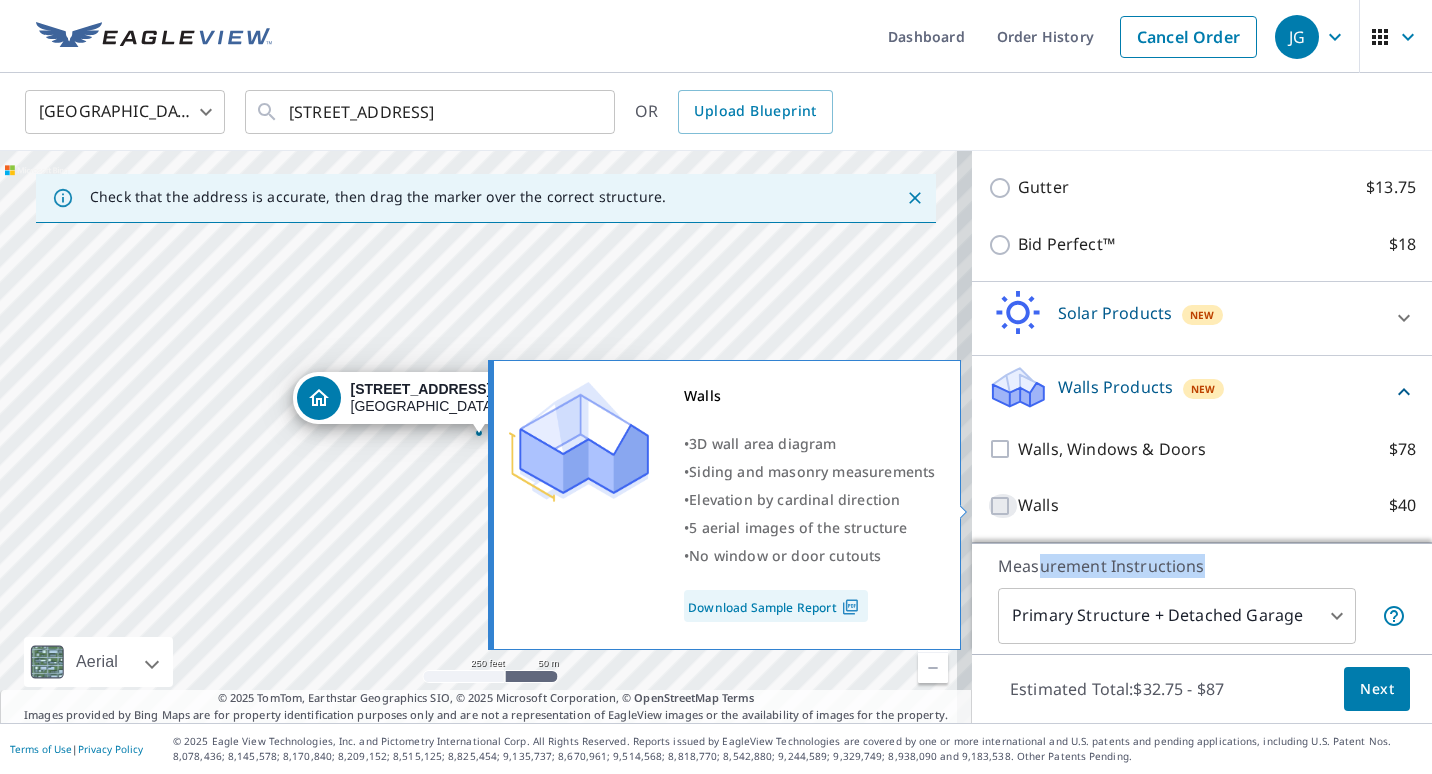 click on "Walls $40" at bounding box center [1003, 506] 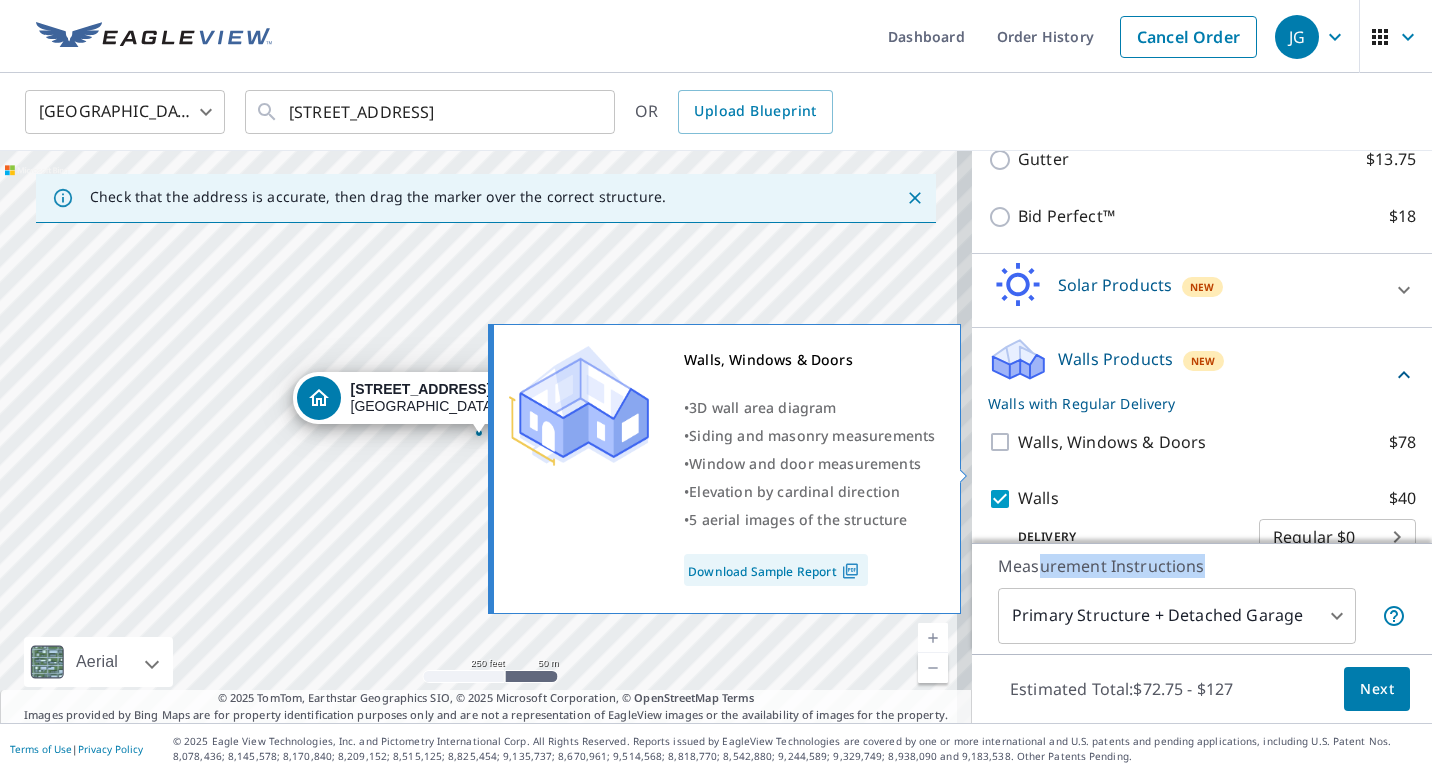 click on "Walls, Windows & Doors $78" at bounding box center (1003, 442) 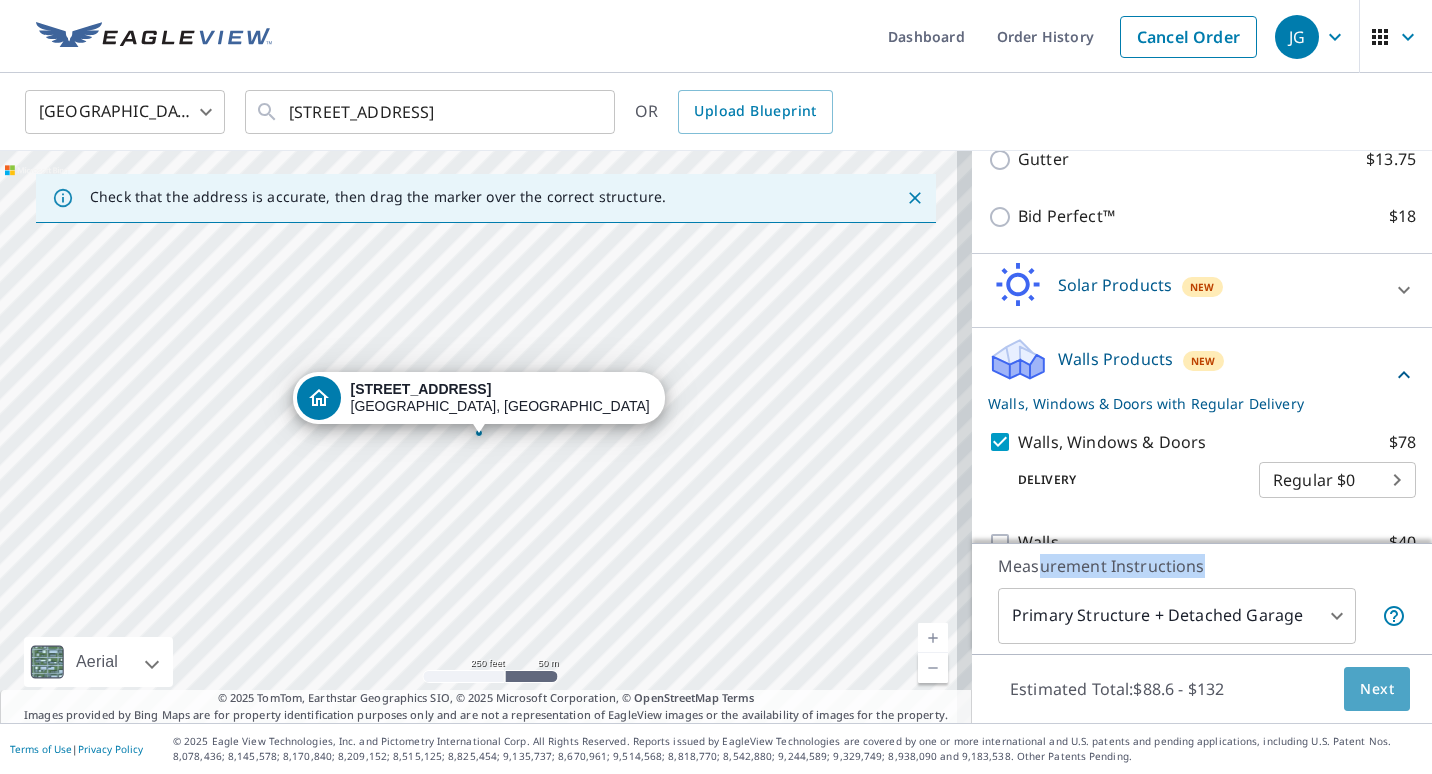 click on "Next" at bounding box center (1377, 689) 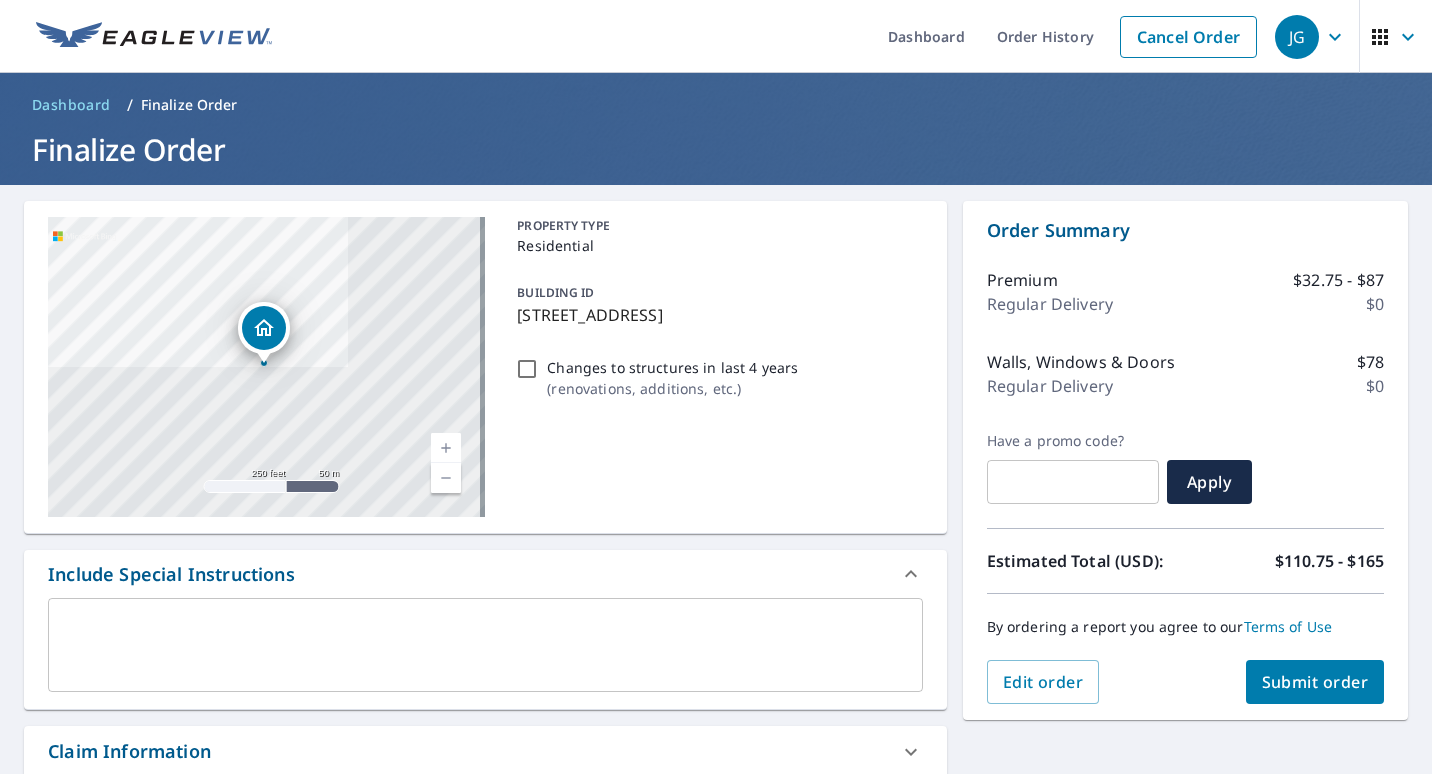 click on "Changes to structures in last 4 years ( renovations, additions, etc. )" at bounding box center [527, 369] 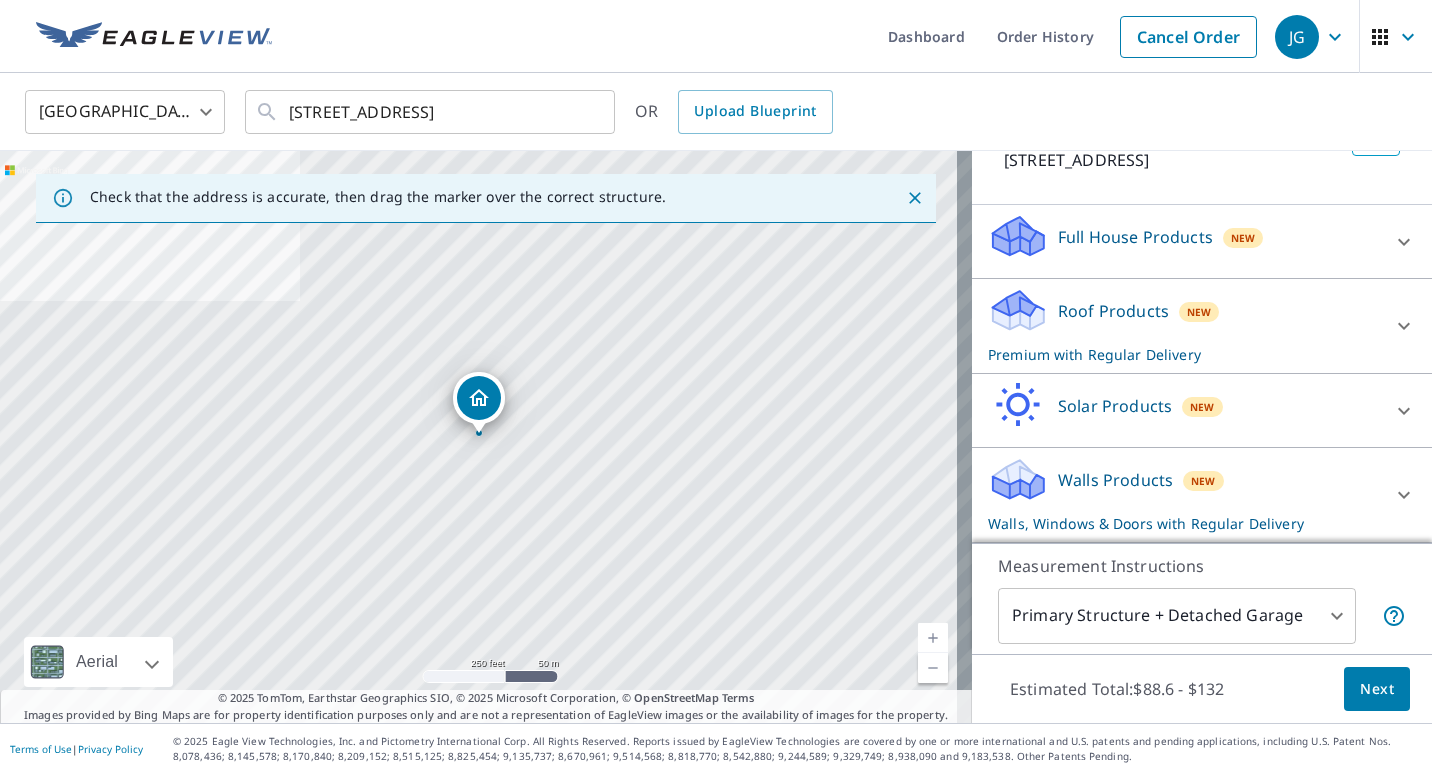 scroll, scrollTop: 177, scrollLeft: 0, axis: vertical 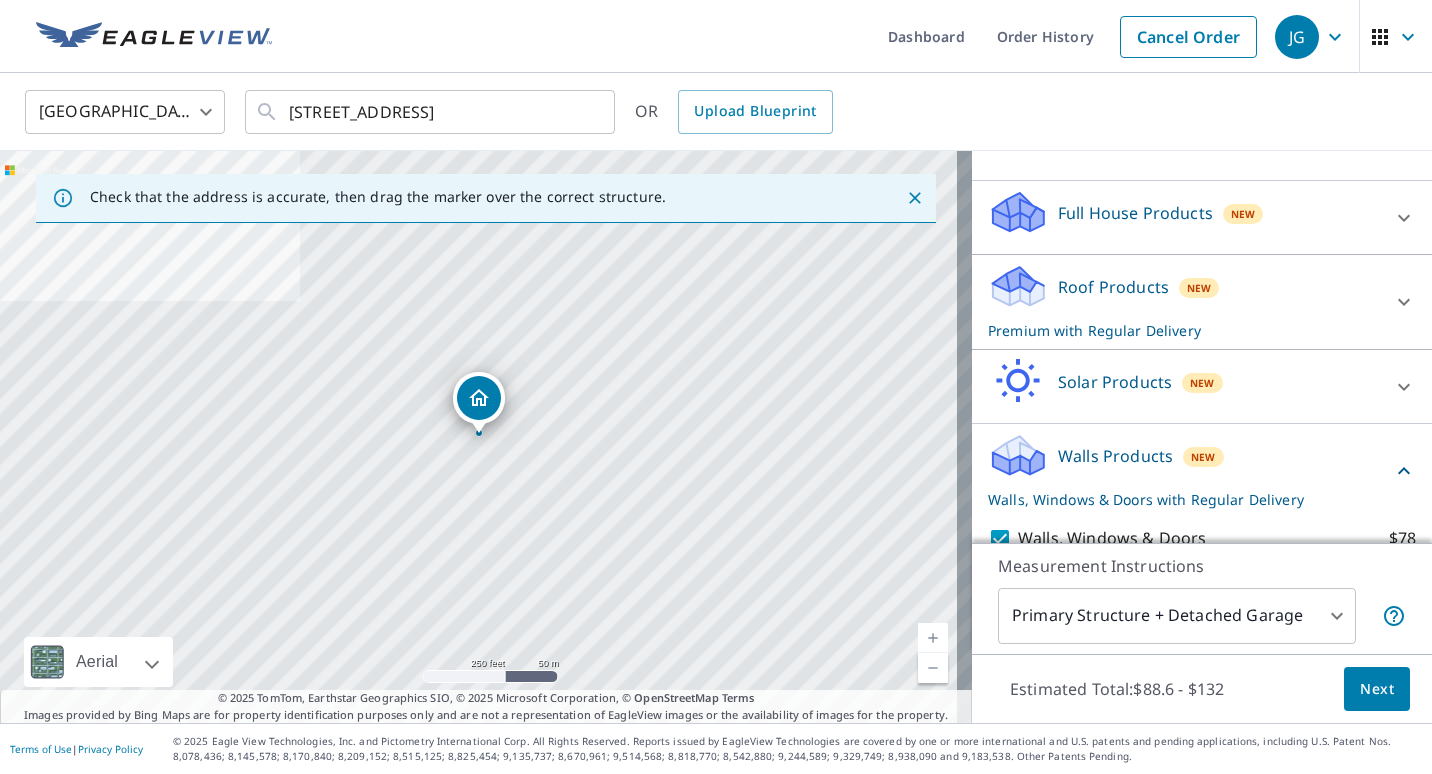click on "Walls Products" at bounding box center (1115, 456) 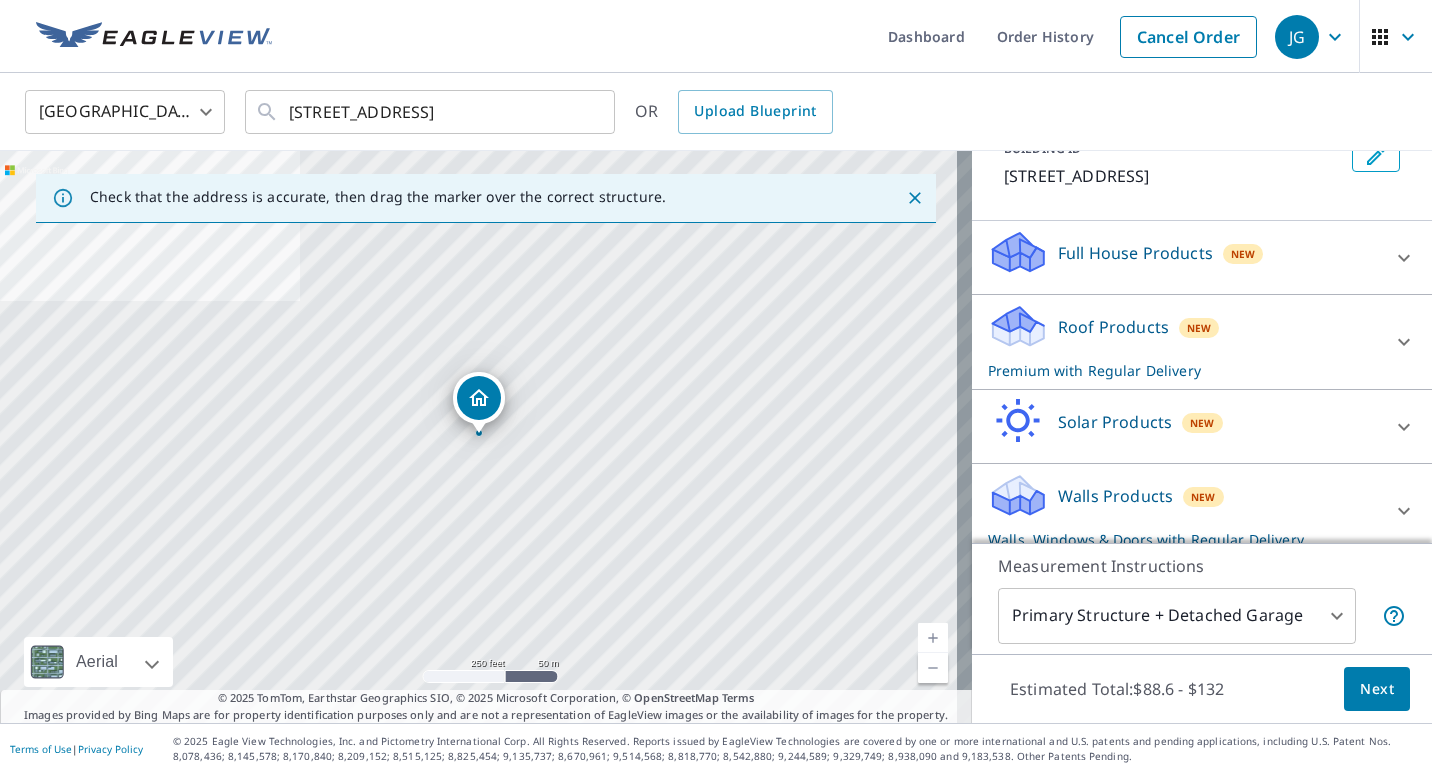 scroll, scrollTop: 0, scrollLeft: 0, axis: both 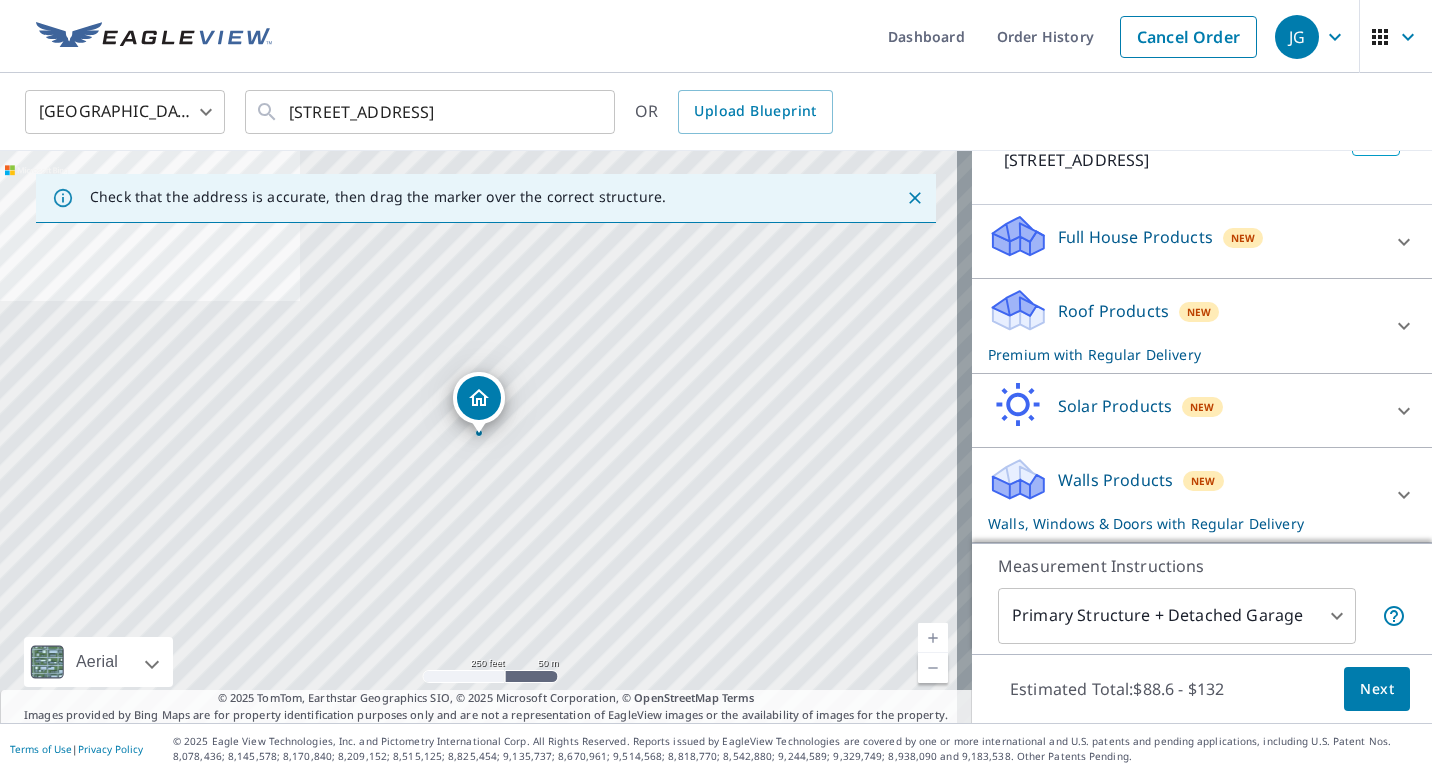 click at bounding box center (1404, 495) 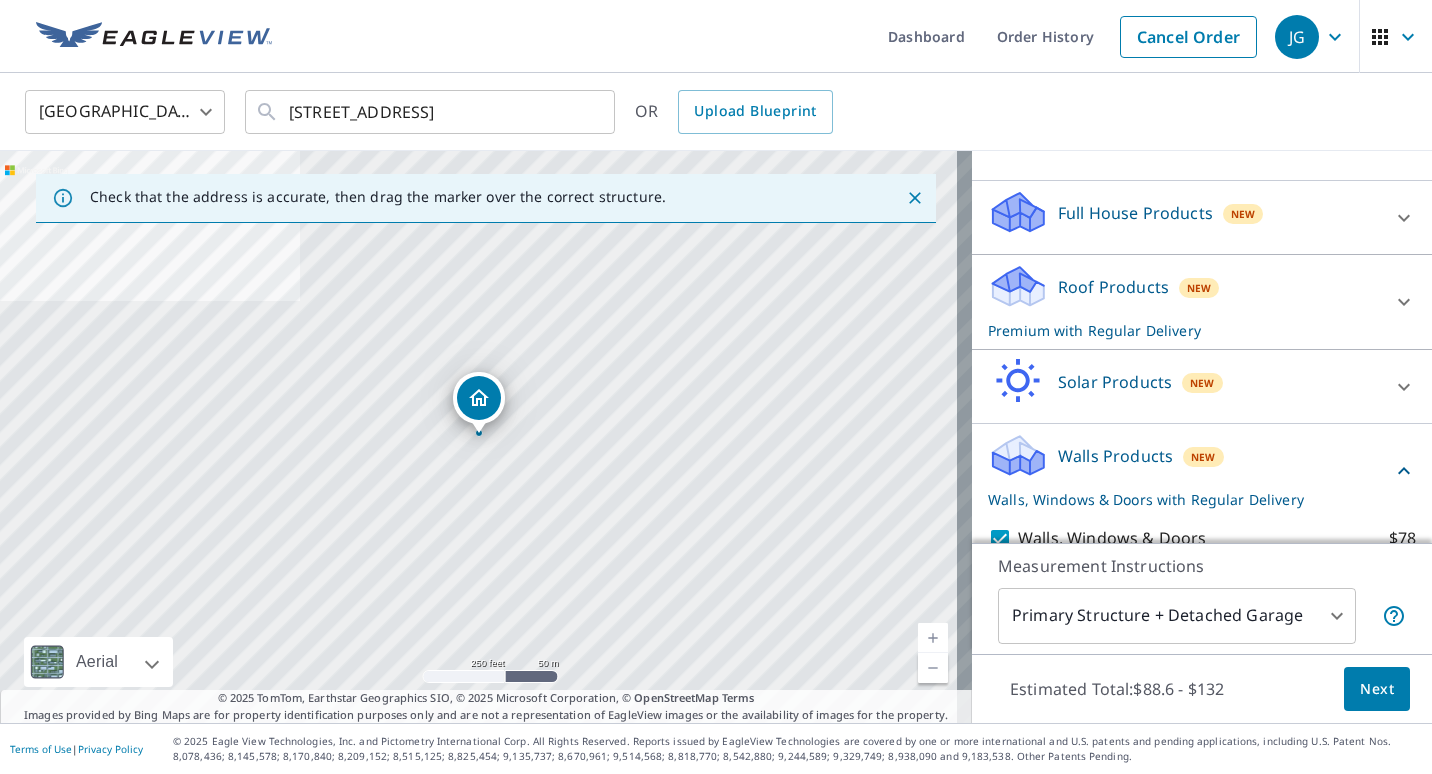 click on "Walls Products New Walls, Windows & Doors with Regular Delivery" at bounding box center [1202, 471] 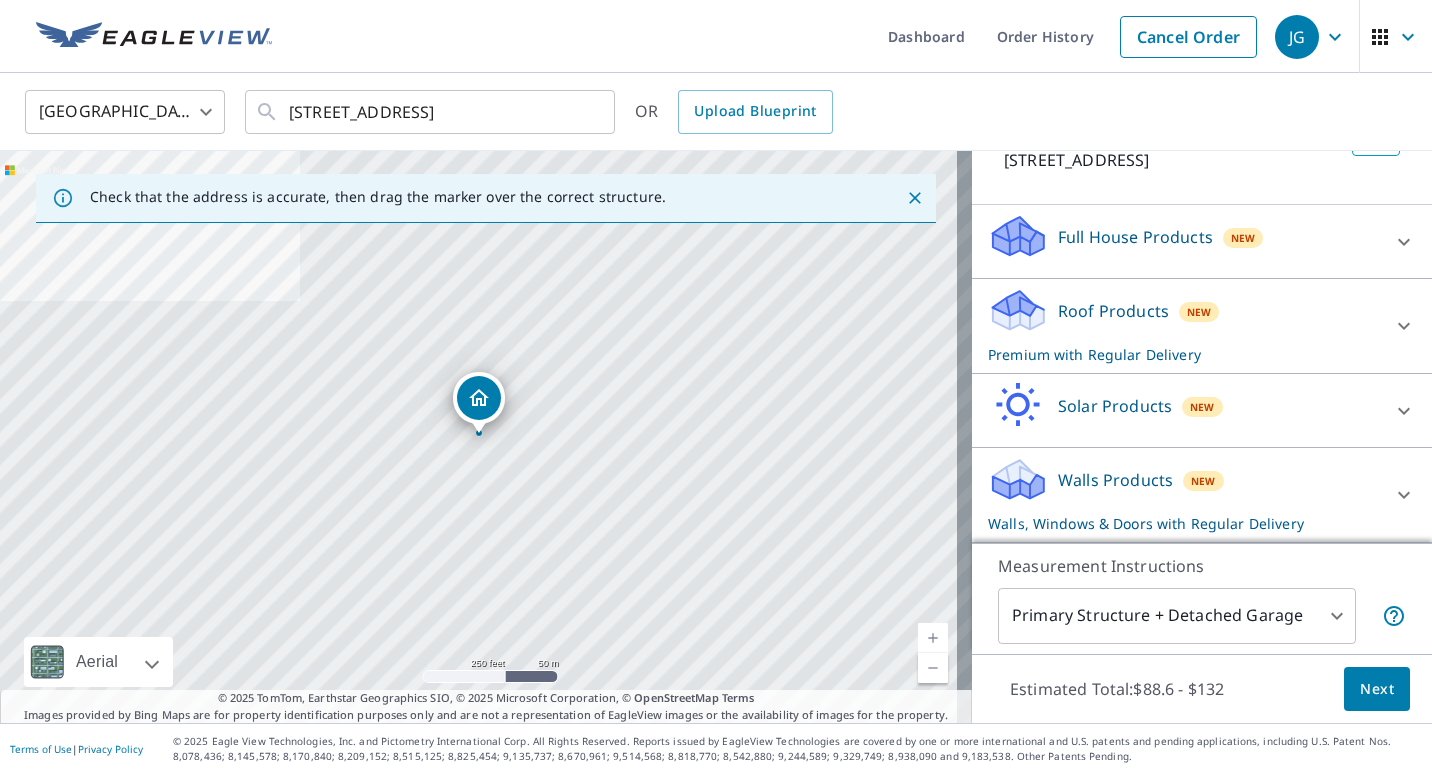 click at bounding box center (1404, 495) 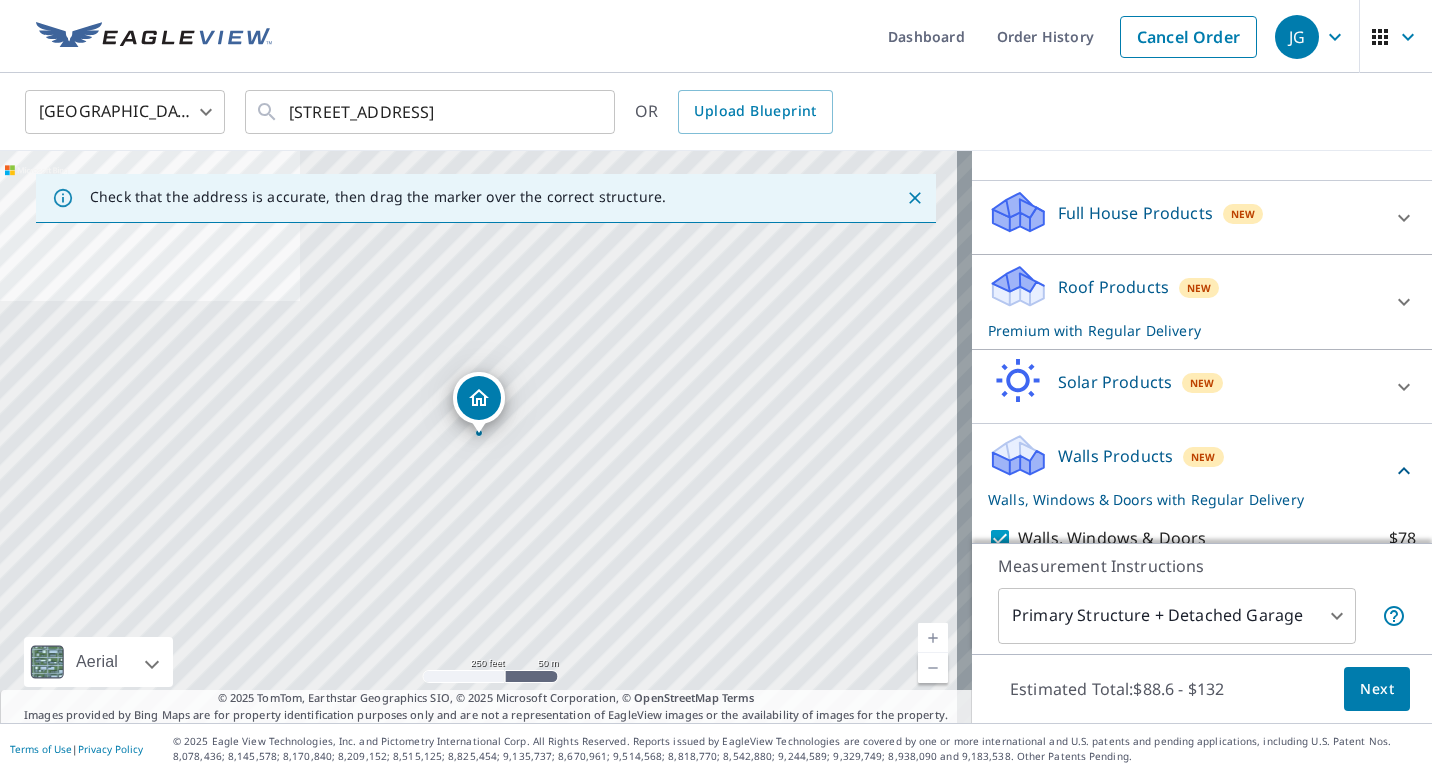 click on "Walls Products" at bounding box center [1115, 456] 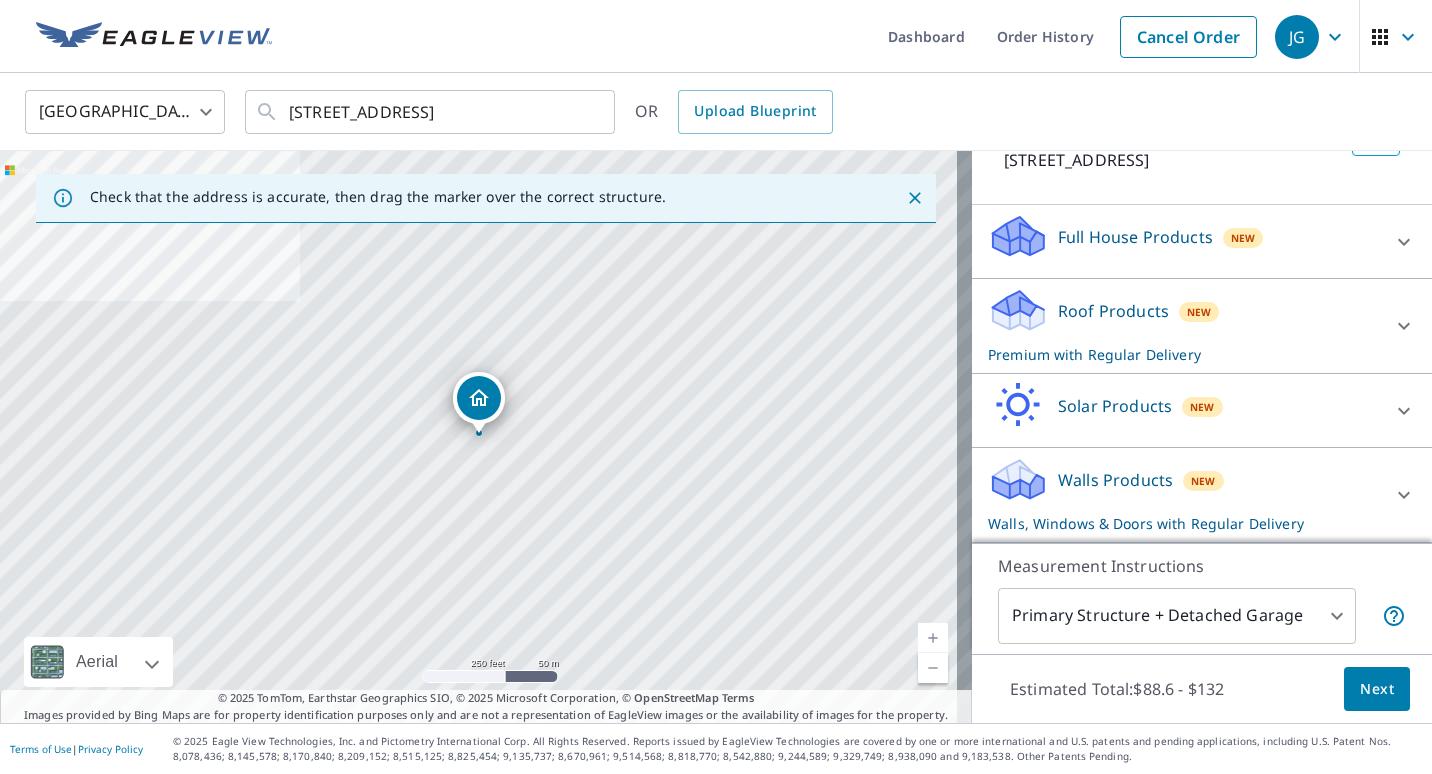 click on "[STREET_ADDRESS]" at bounding box center [486, 437] 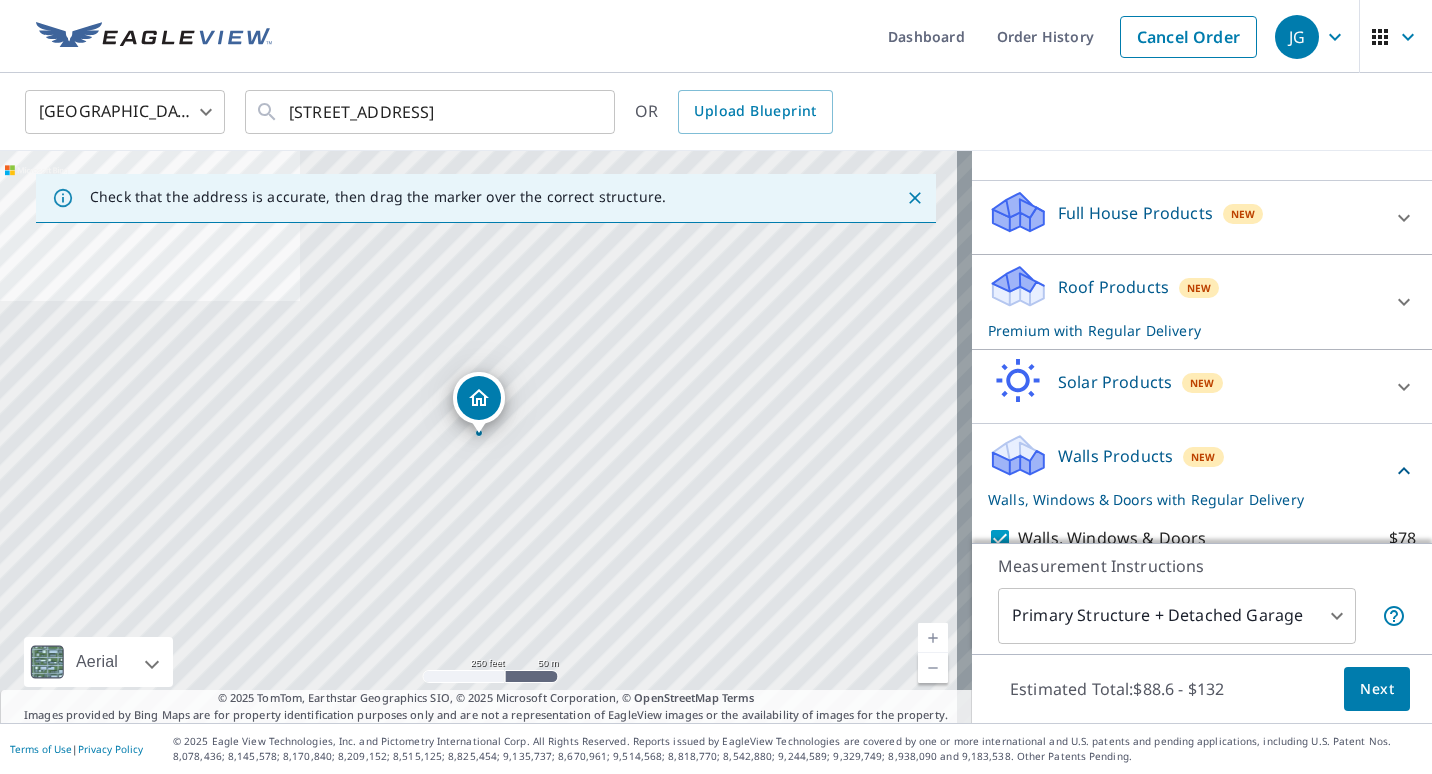 drag, startPoint x: 1102, startPoint y: 522, endPoint x: 1114, endPoint y: 518, distance: 12.649111 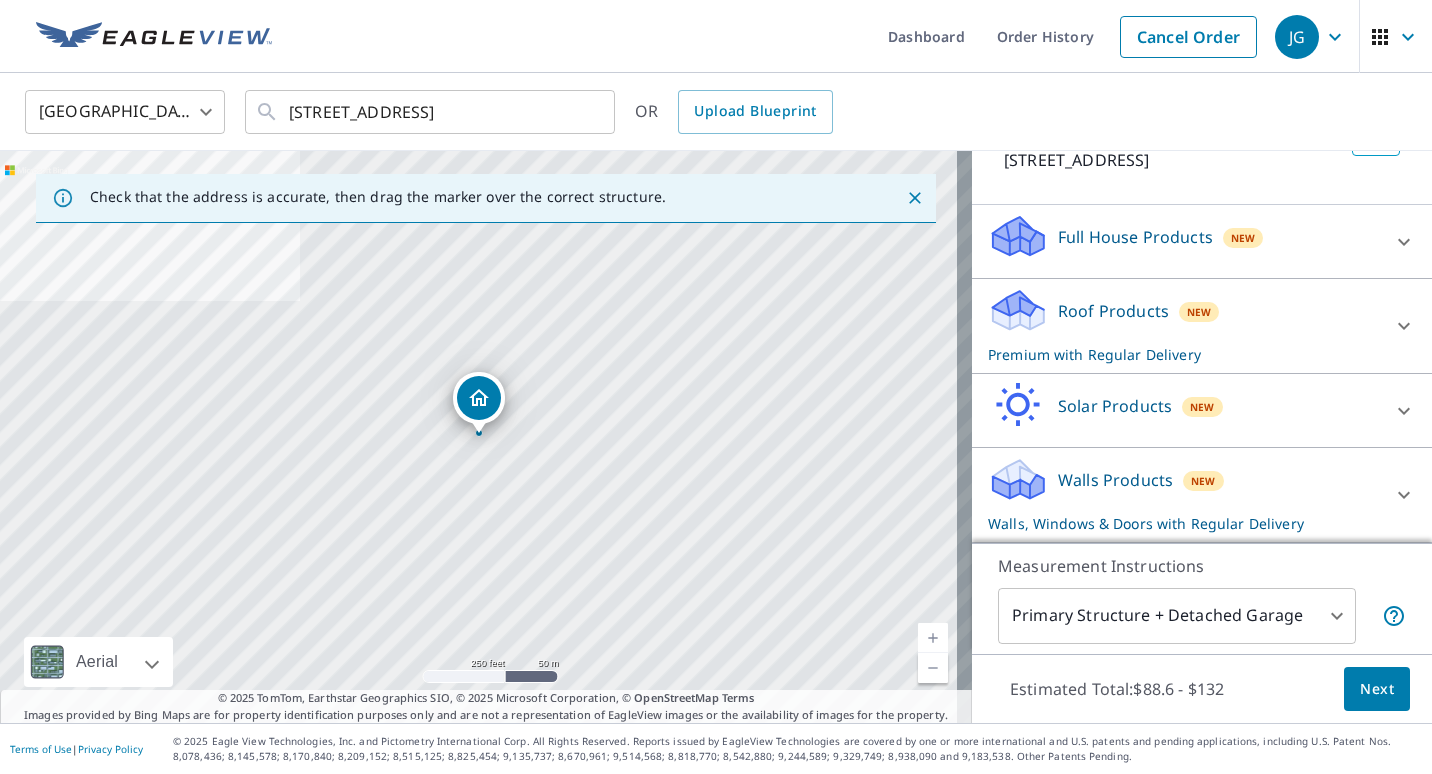 click on "JG JG
Dashboard Order History Cancel Order JG [GEOGRAPHIC_DATA] [GEOGRAPHIC_DATA] ​ [STREET_ADDRESS] ​ OR Upload Blueprint Check that the address is accurate, then drag the marker over the correct structure. [STREET_ADDRESS] Aerial Road A standard road map Aerial A detailed look from above Labels Labels 250 feet 50 m © 2025 TomTom, © Vexcel Imaging, © 2025 Microsoft Corporation,  © OpenStreetMap Terms © 2025 TomTom, Earthstar Geographics SIO, © 2025 Microsoft Corporation, ©   OpenStreetMap   Terms Images provided by Bing Maps are for property identification purposes only and are not a representation of EagleView images or the availability of images for the property. PROPERTY TYPE Residential Commercial Multi-Family This is a complex BUILDING ID [STREET_ADDRESS] Full House Products New Full House™ $105 Roof Products New Premium with Regular Delivery Premium $32.75 - $87 Delivery Regular $0 8 ​ QuickSquares™ $18 Gutter $13.75 $18 New $79" at bounding box center (716, 387) 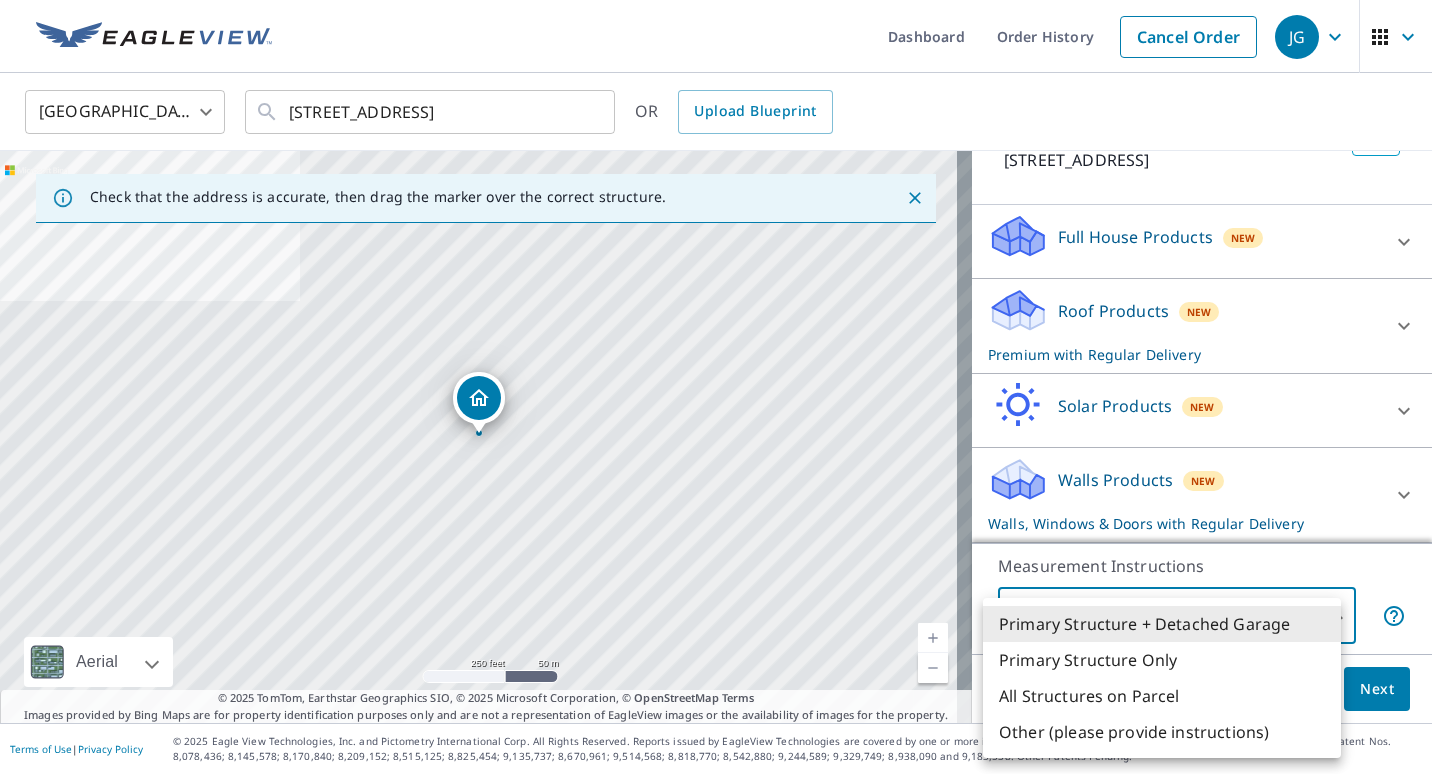 click on "Primary Structure + Detached Garage" at bounding box center [1162, 624] 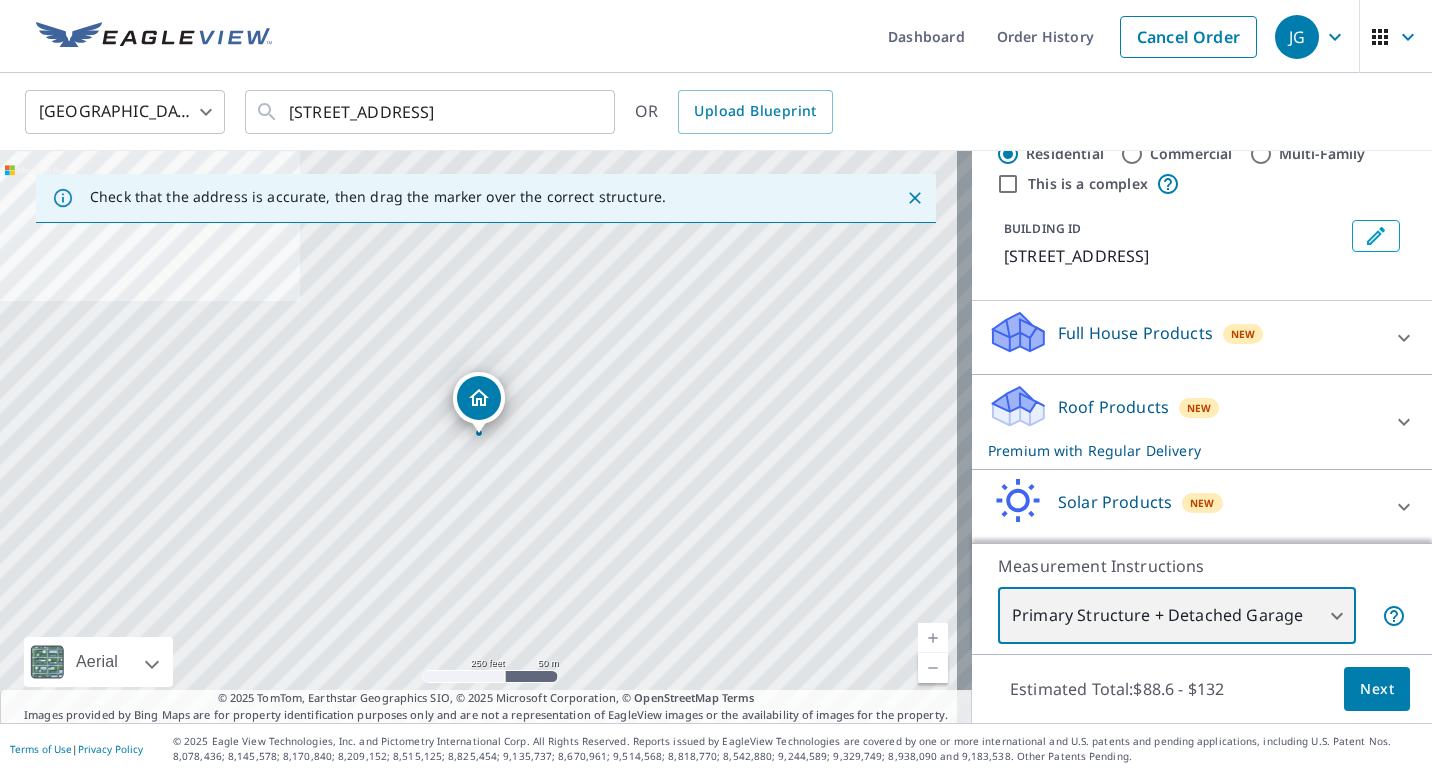 scroll, scrollTop: 0, scrollLeft: 0, axis: both 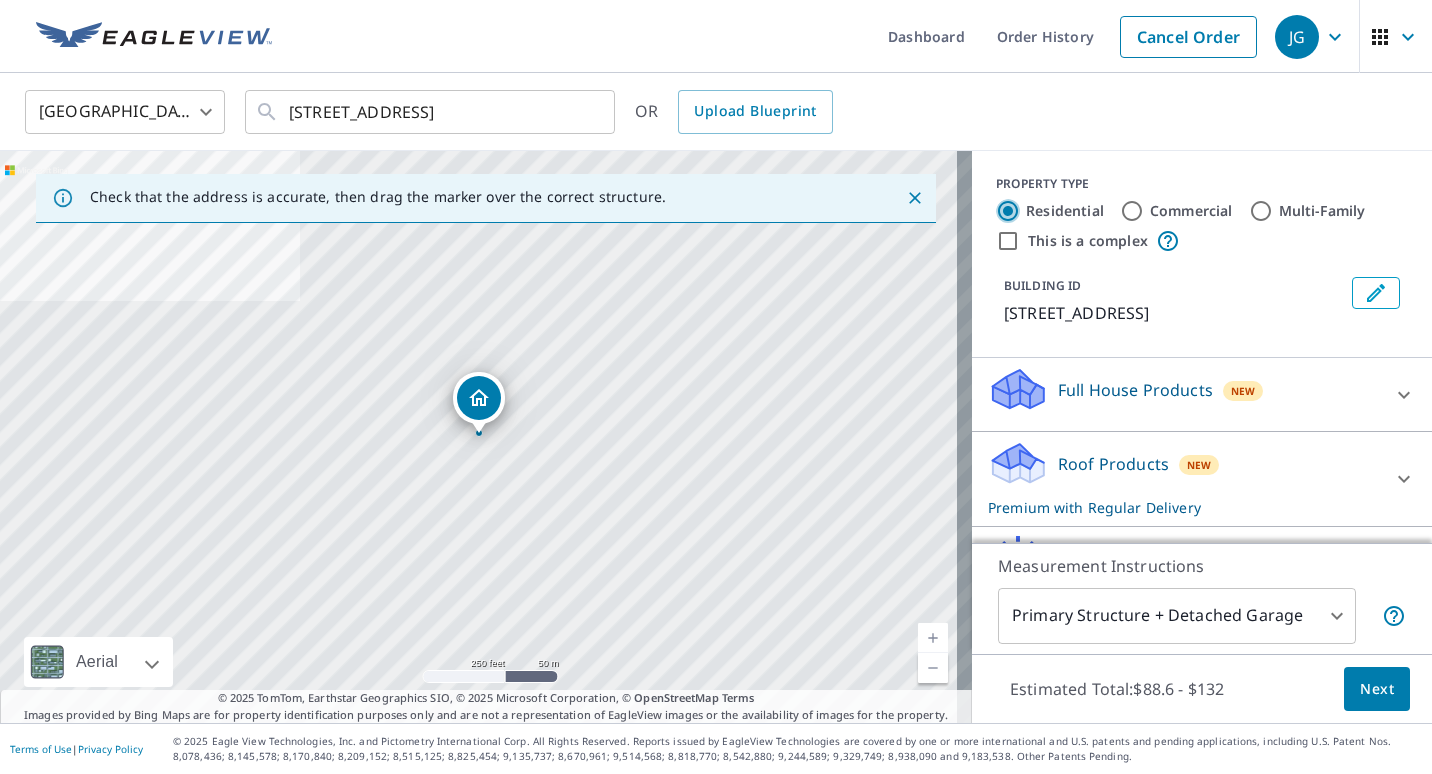click on "Residential" at bounding box center (1008, 211) 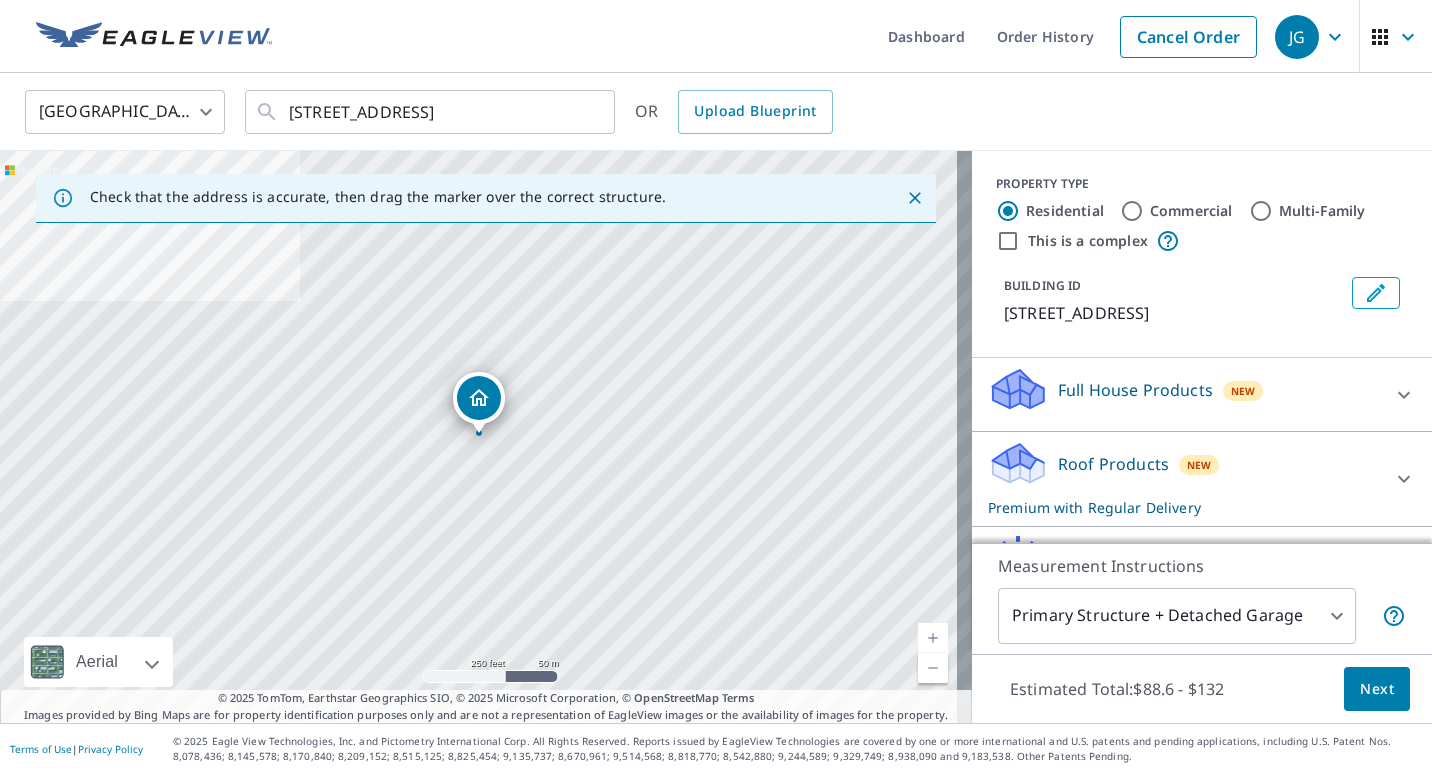 drag, startPoint x: 994, startPoint y: 216, endPoint x: 1026, endPoint y: 418, distance: 204.51895 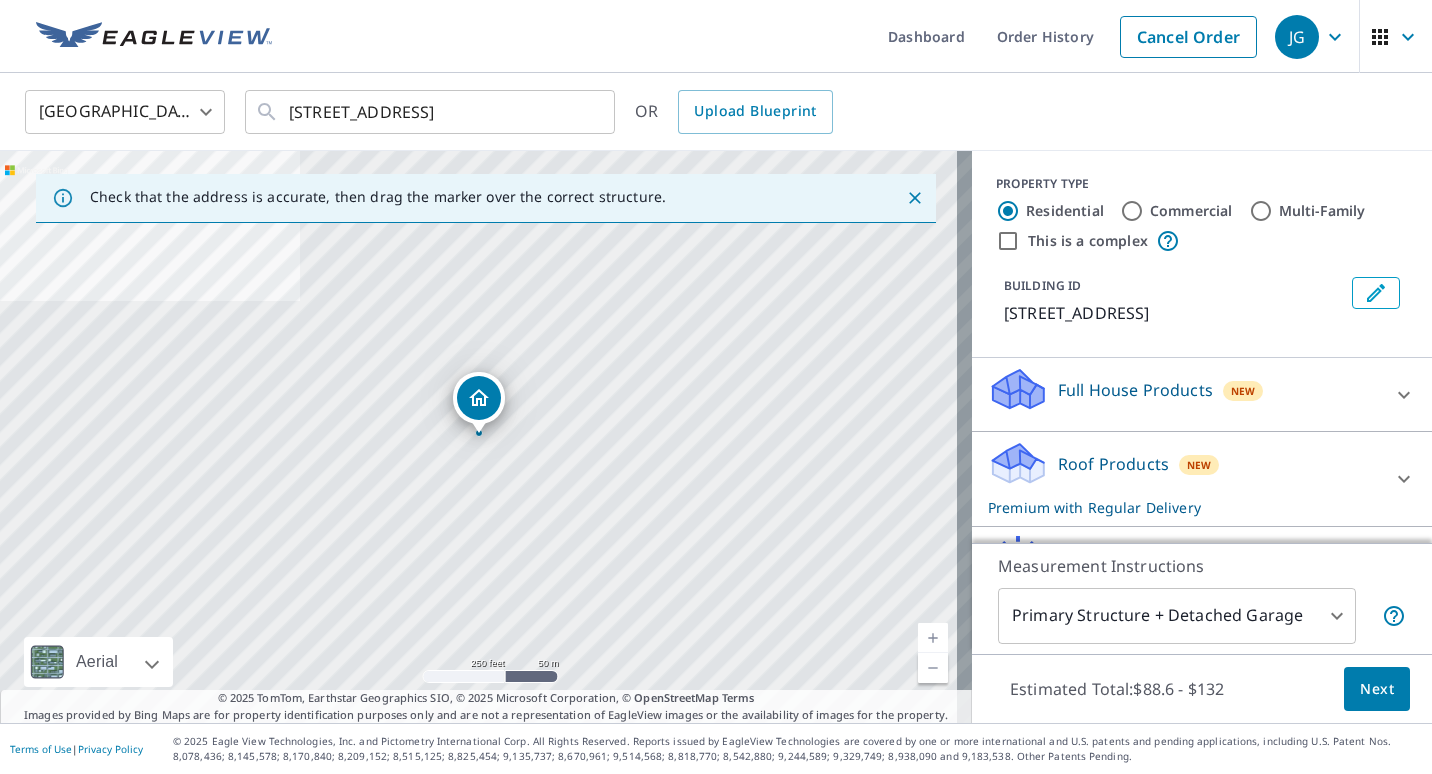 click on "Full House Products" at bounding box center [1135, 390] 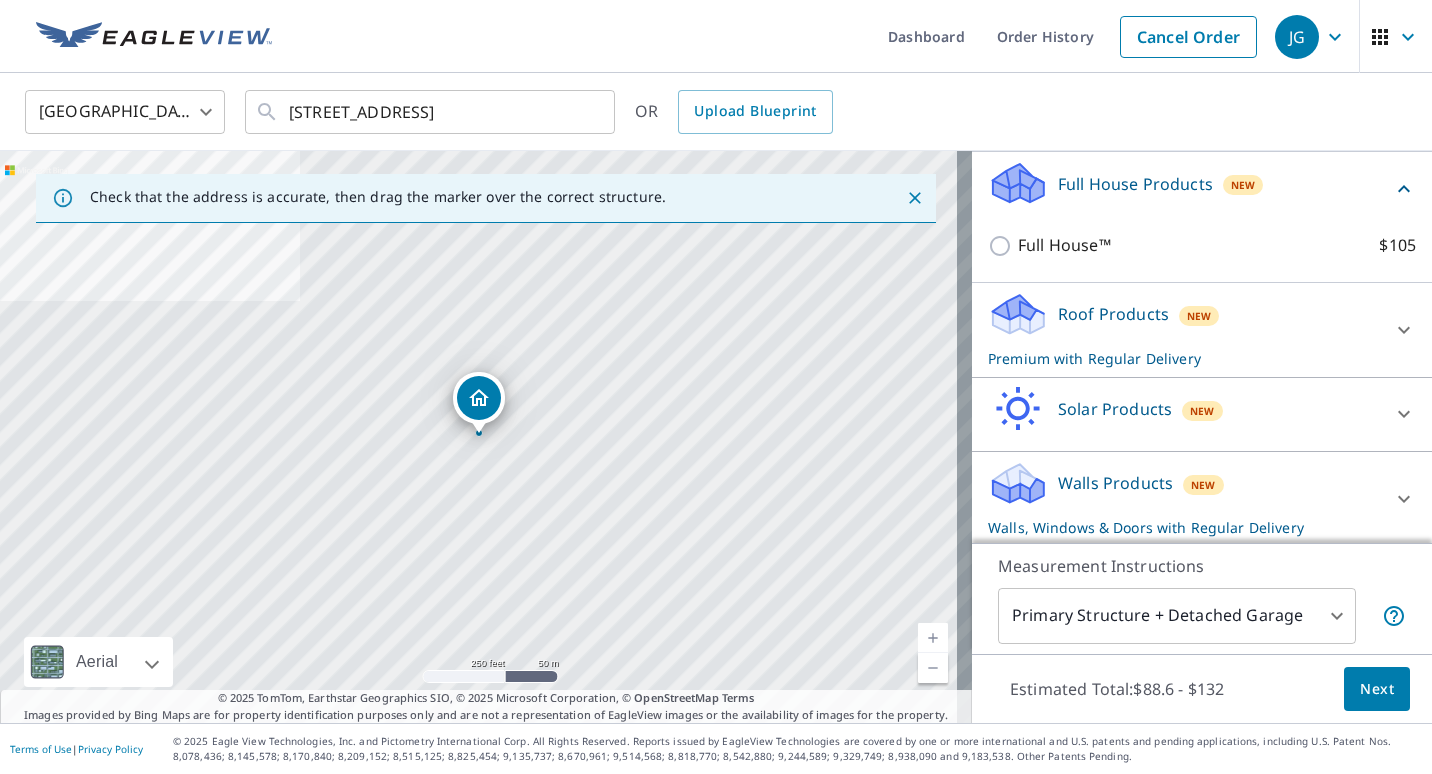 scroll, scrollTop: 234, scrollLeft: 0, axis: vertical 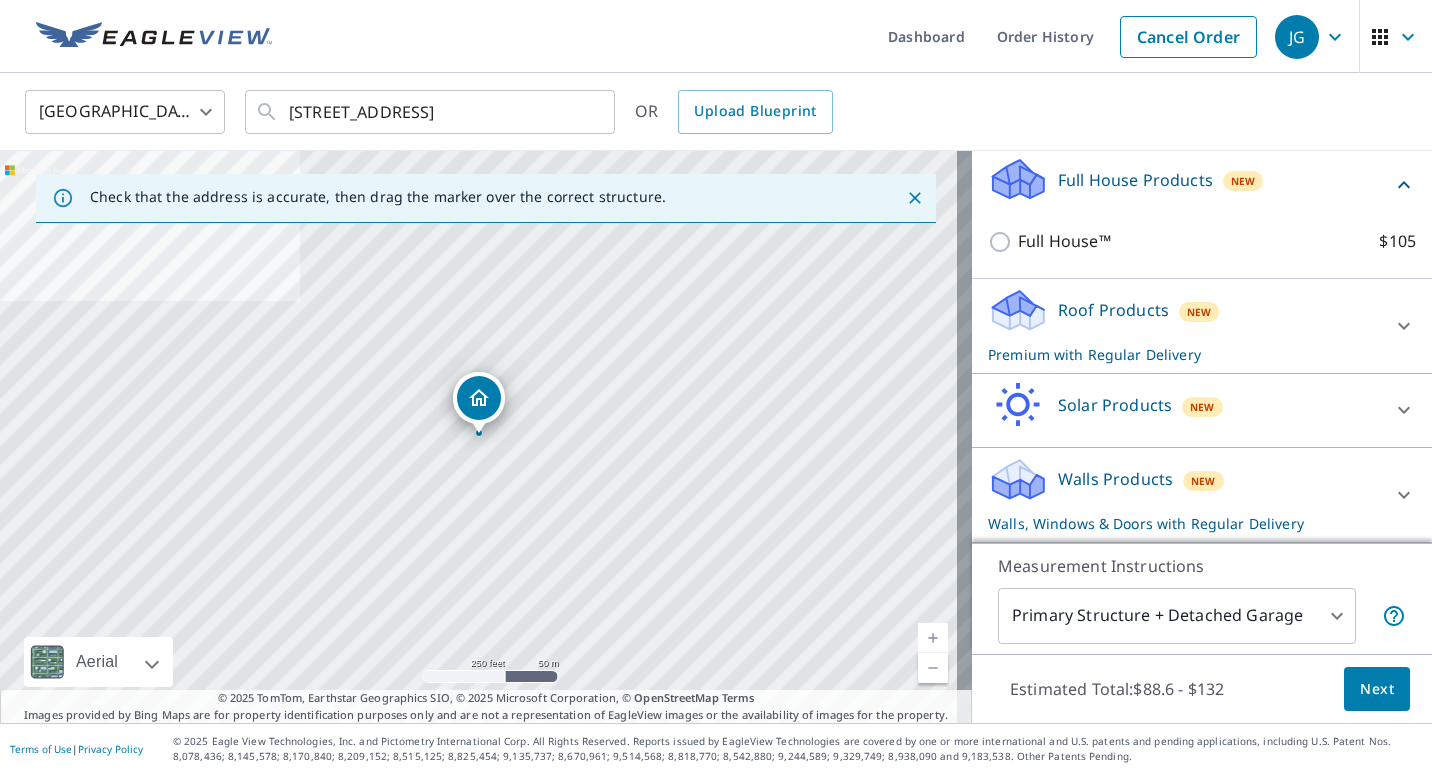 click on "Walls, Windows & Doors with Regular Delivery" at bounding box center [1184, 523] 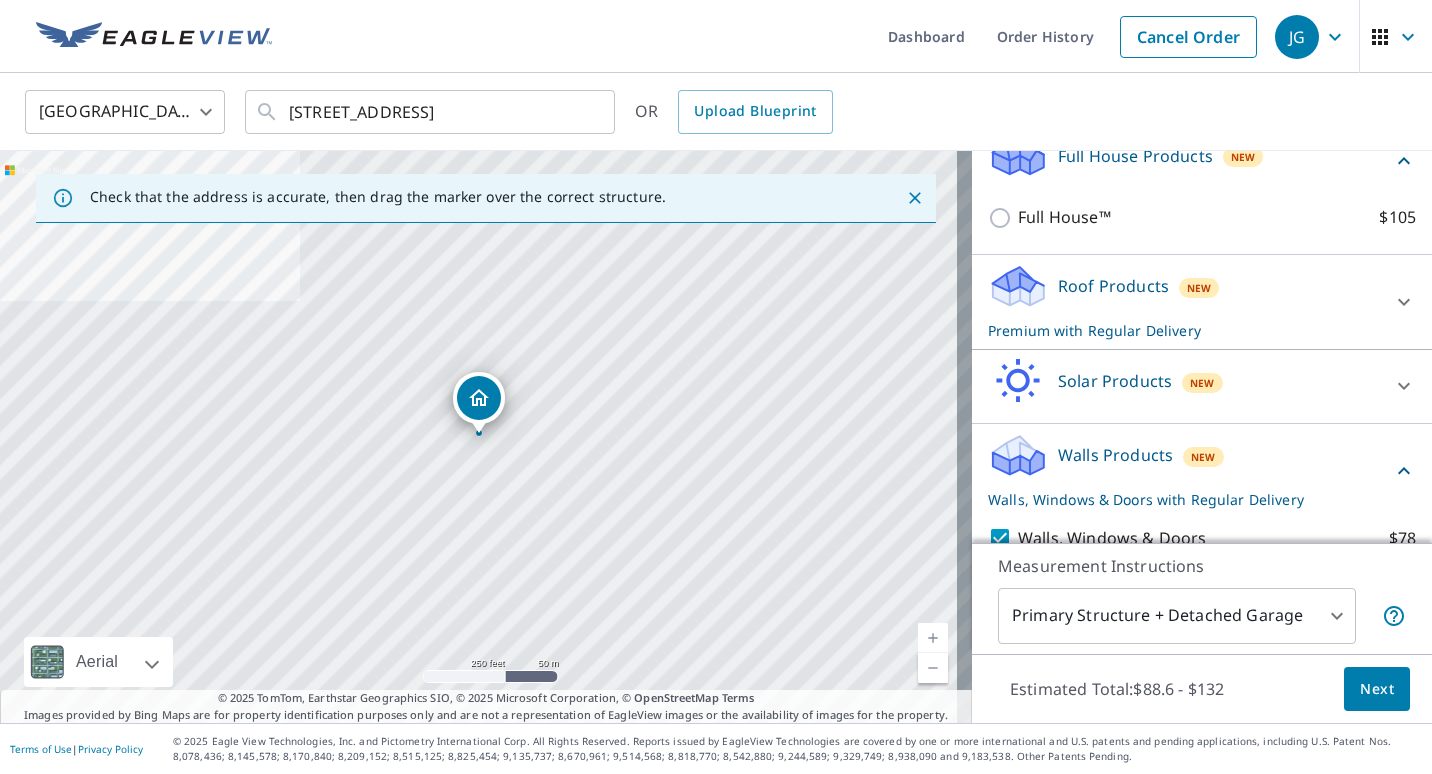 click on "Walls, Windows & Doors with Regular Delivery" at bounding box center (1190, 499) 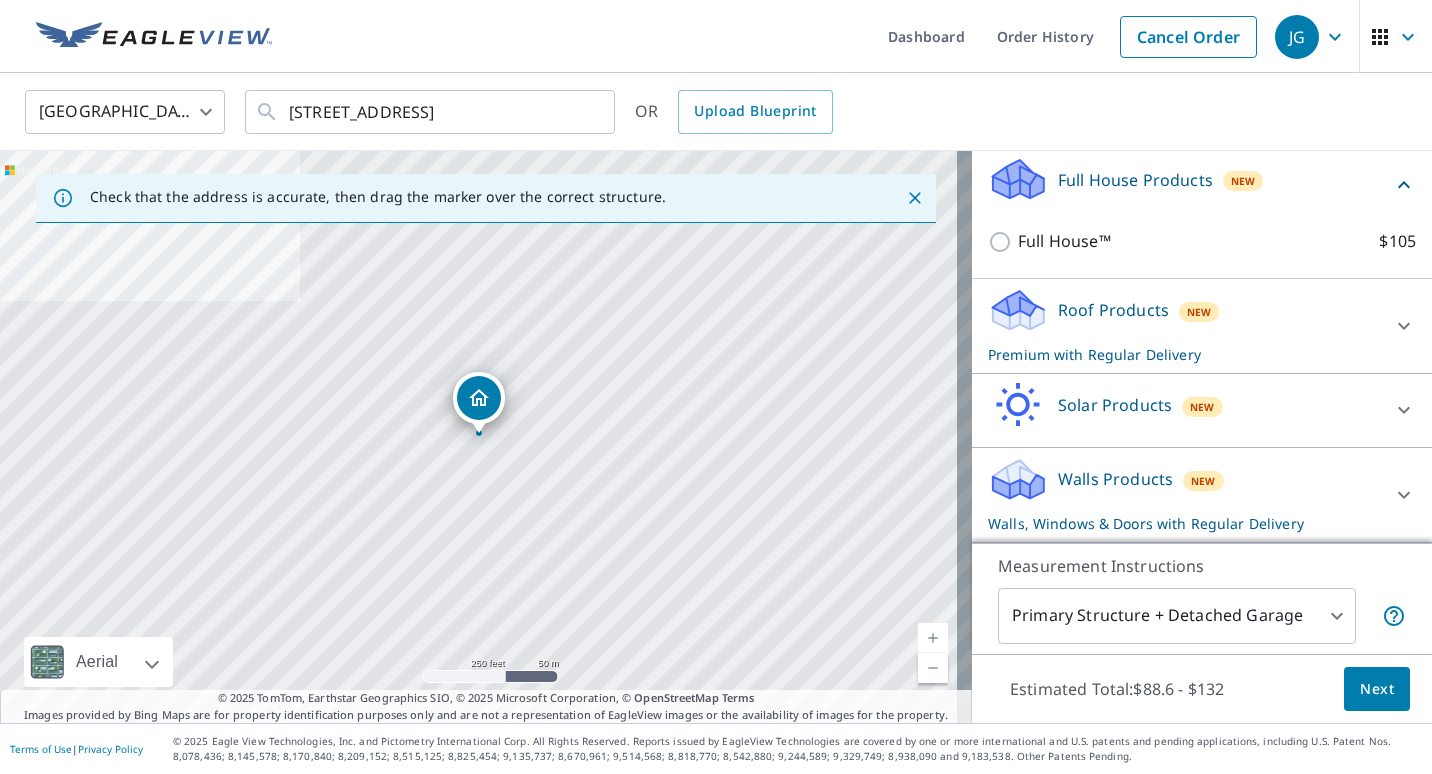 click on "Walls, Windows & Doors with Regular Delivery" at bounding box center [1184, 523] 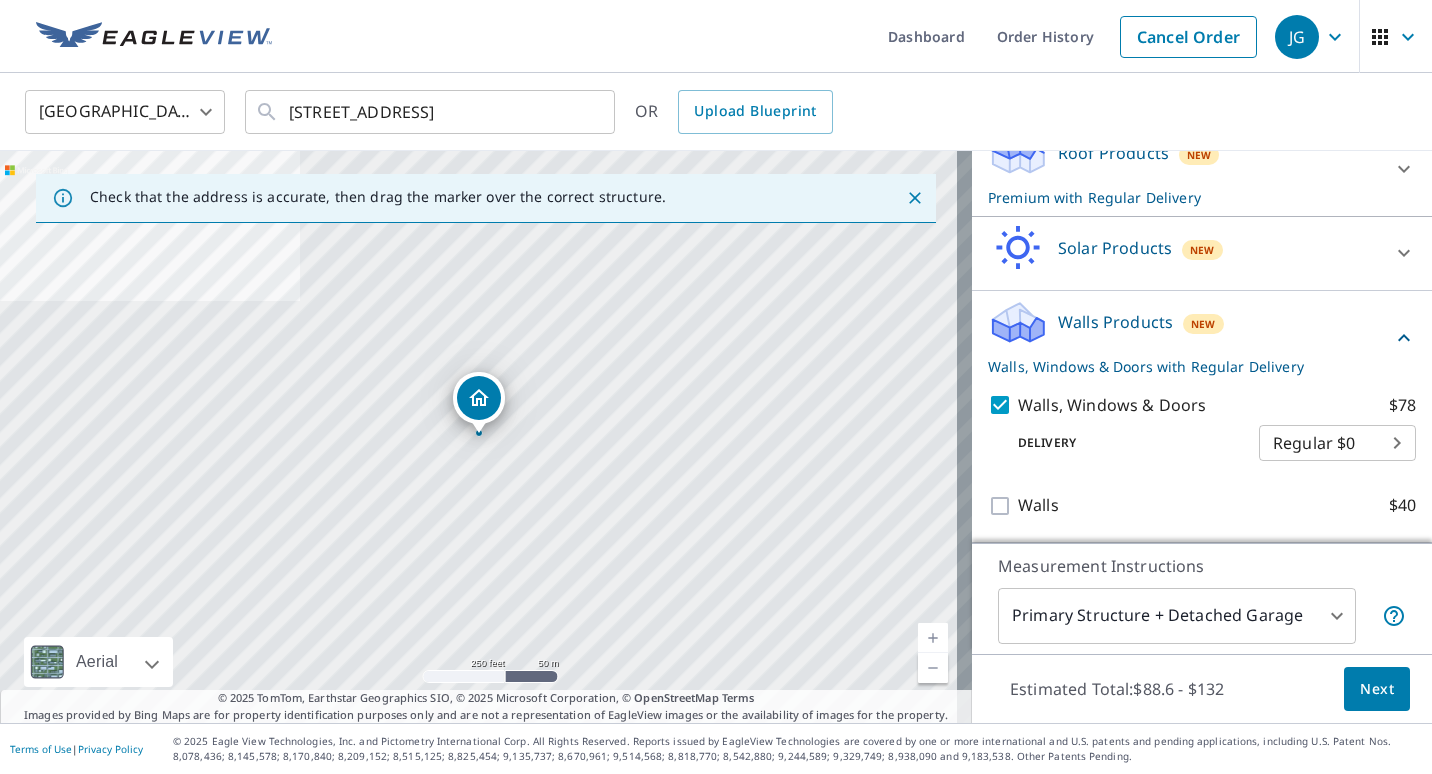 scroll, scrollTop: 393, scrollLeft: 0, axis: vertical 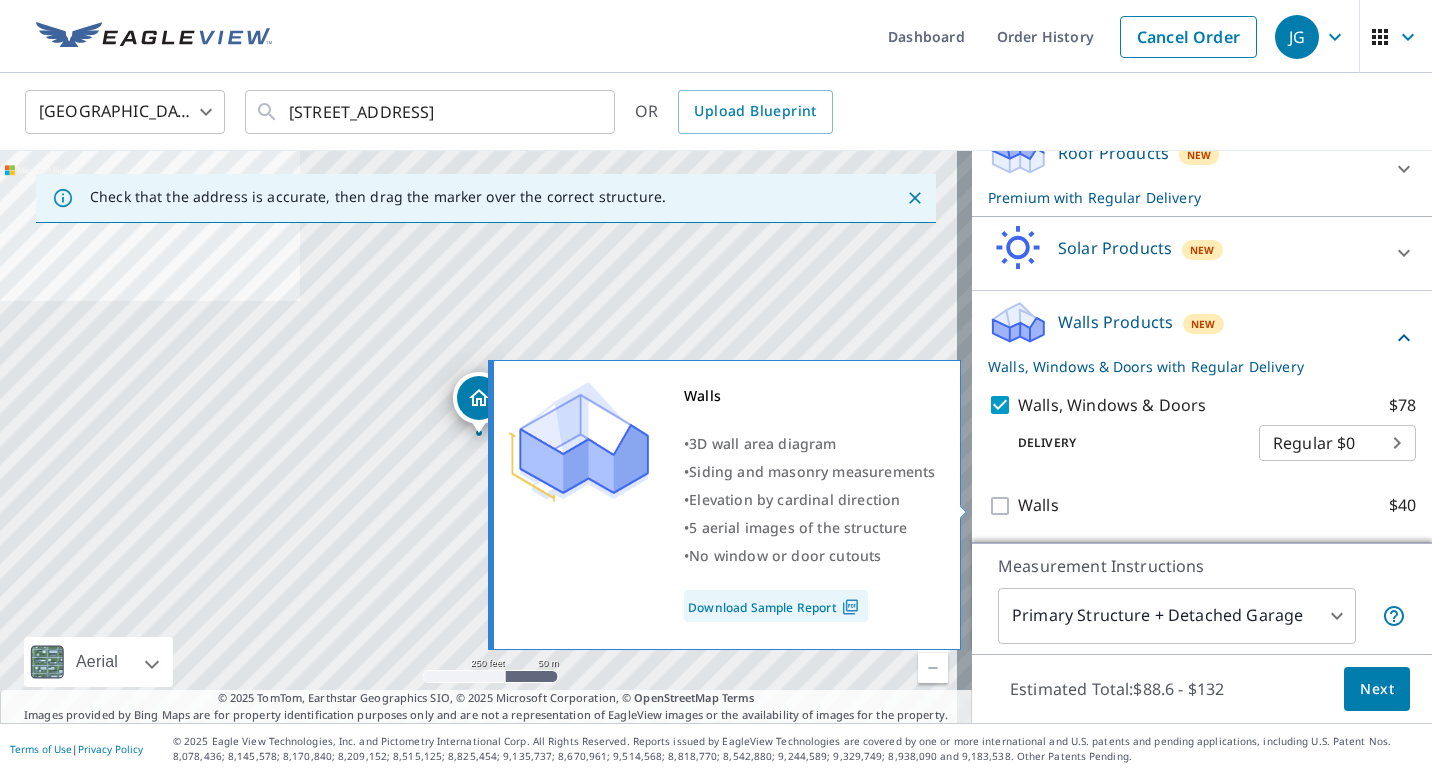 click on "Walls $40" at bounding box center [1003, 506] 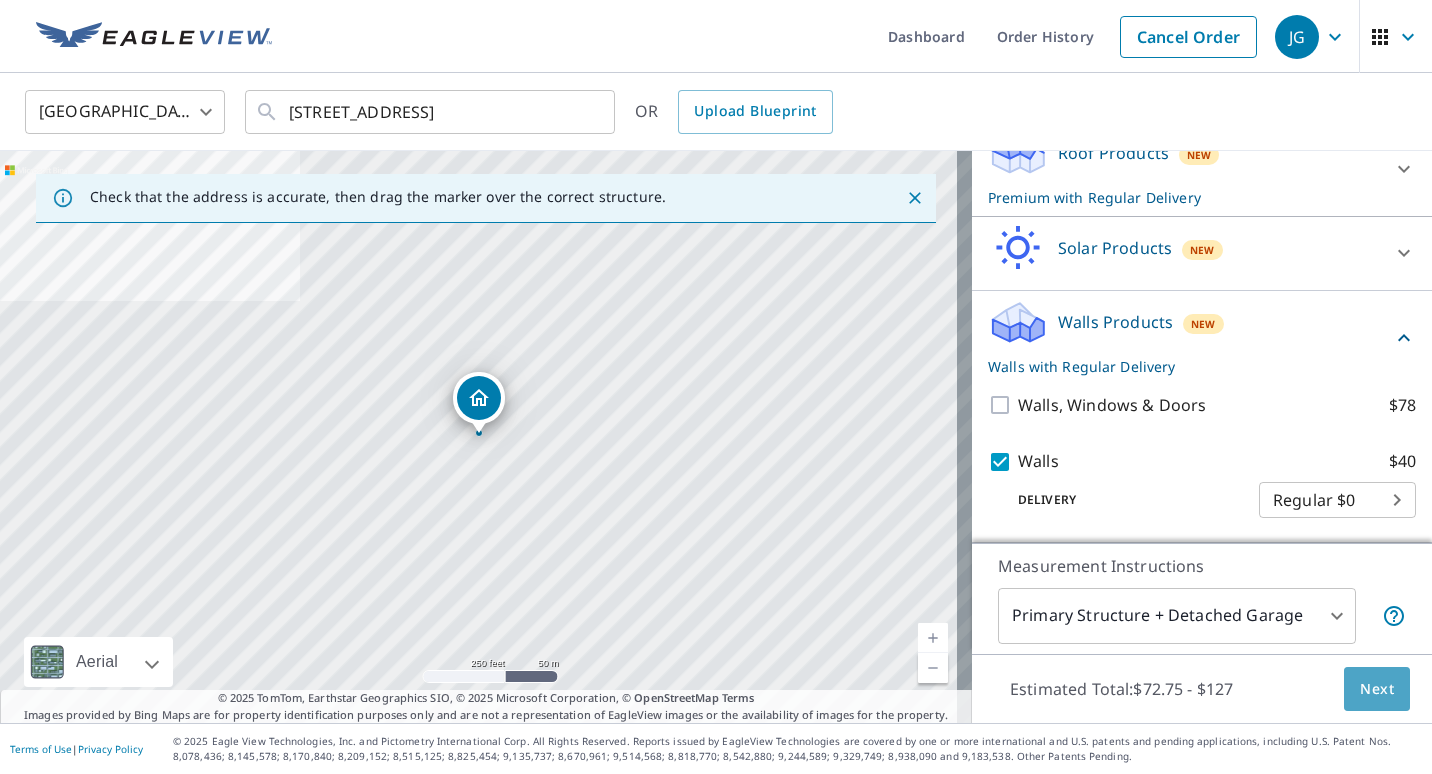 click on "Next" at bounding box center (1377, 689) 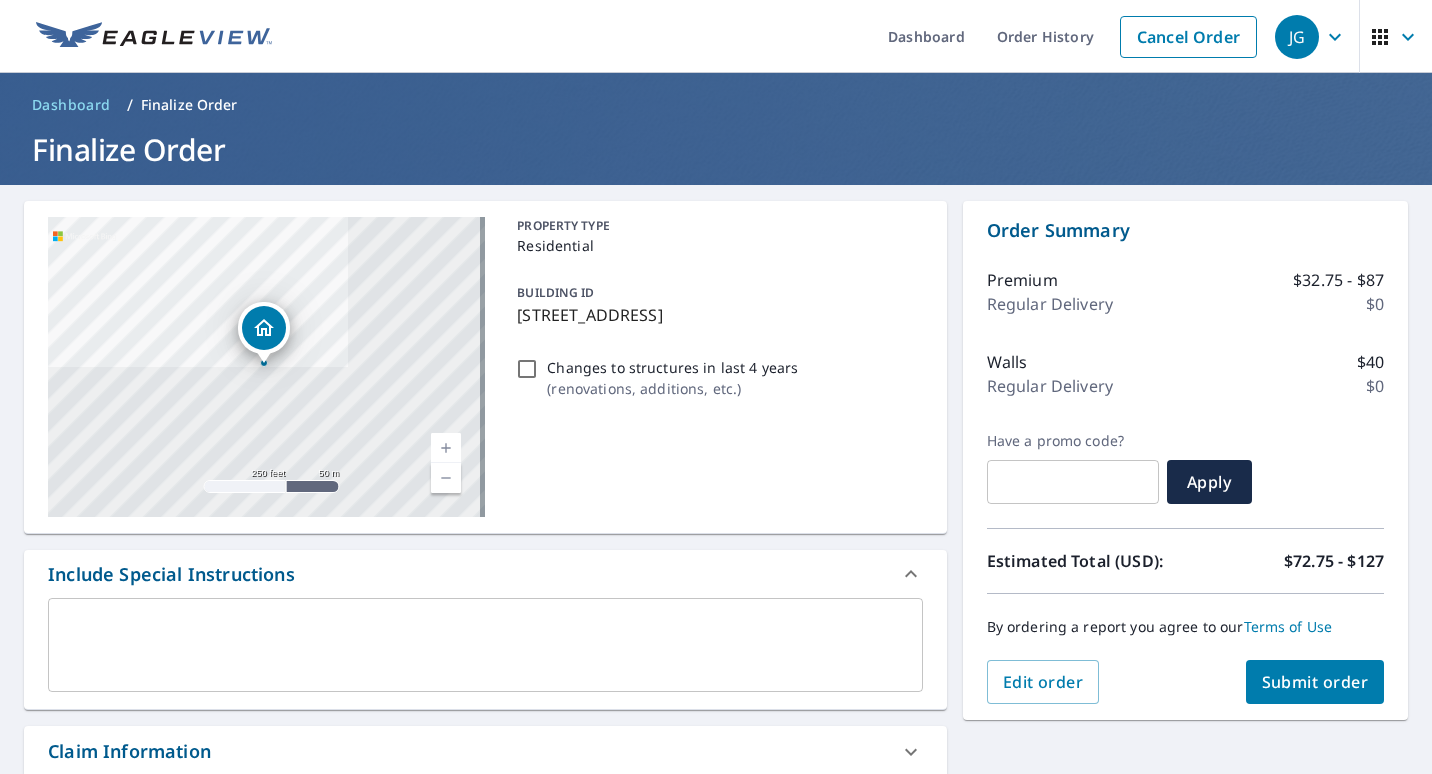 click on "Submit order" at bounding box center [1315, 682] 